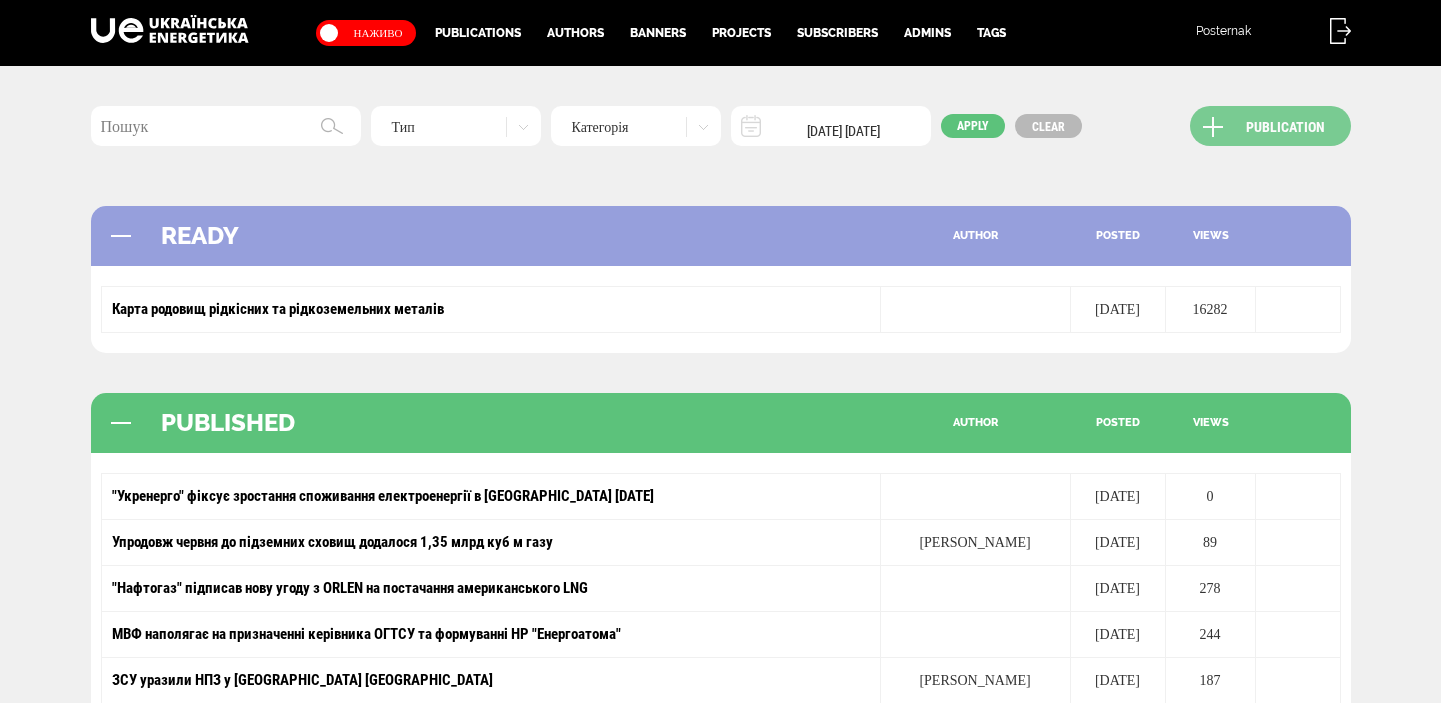 scroll, scrollTop: 0, scrollLeft: 0, axis: both 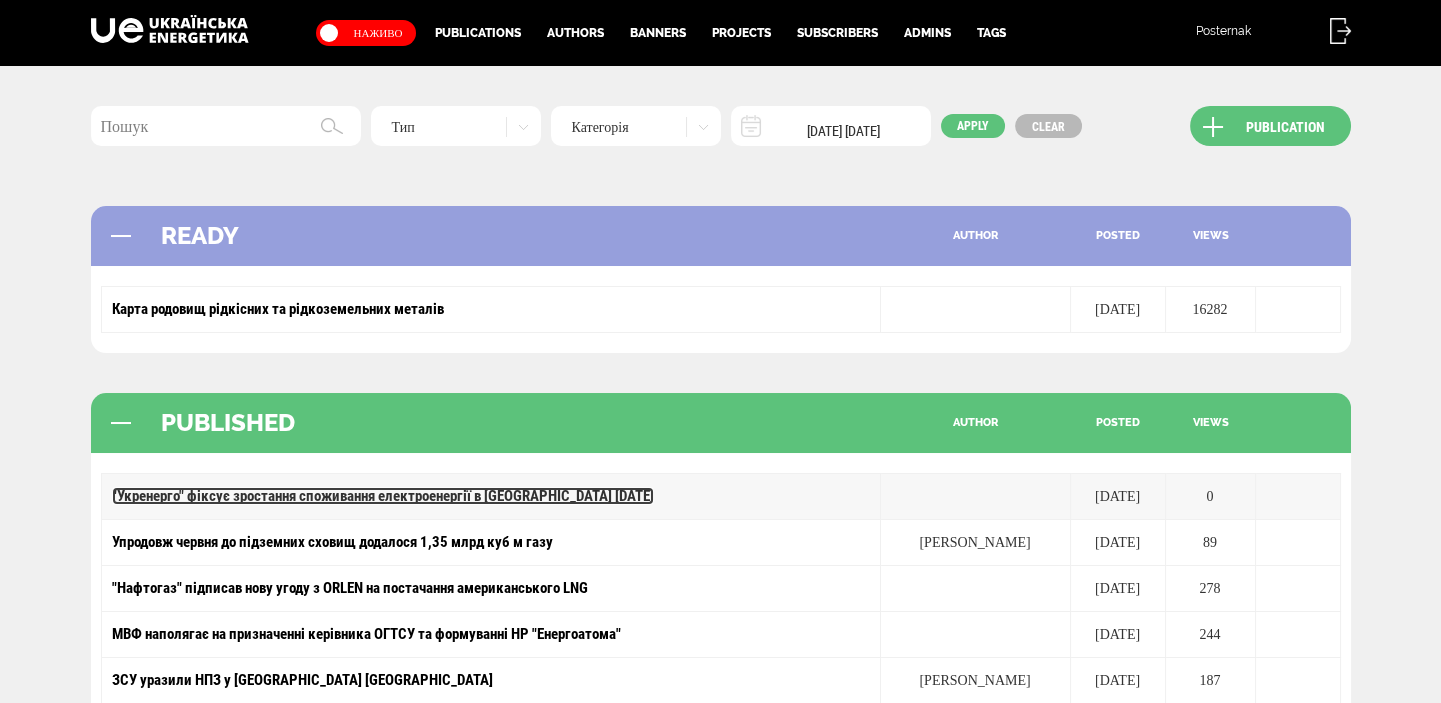 click on ""Укренерго" фіксує зростання споживання електроенергії в [GEOGRAPHIC_DATA] [DATE]" at bounding box center (383, 496) 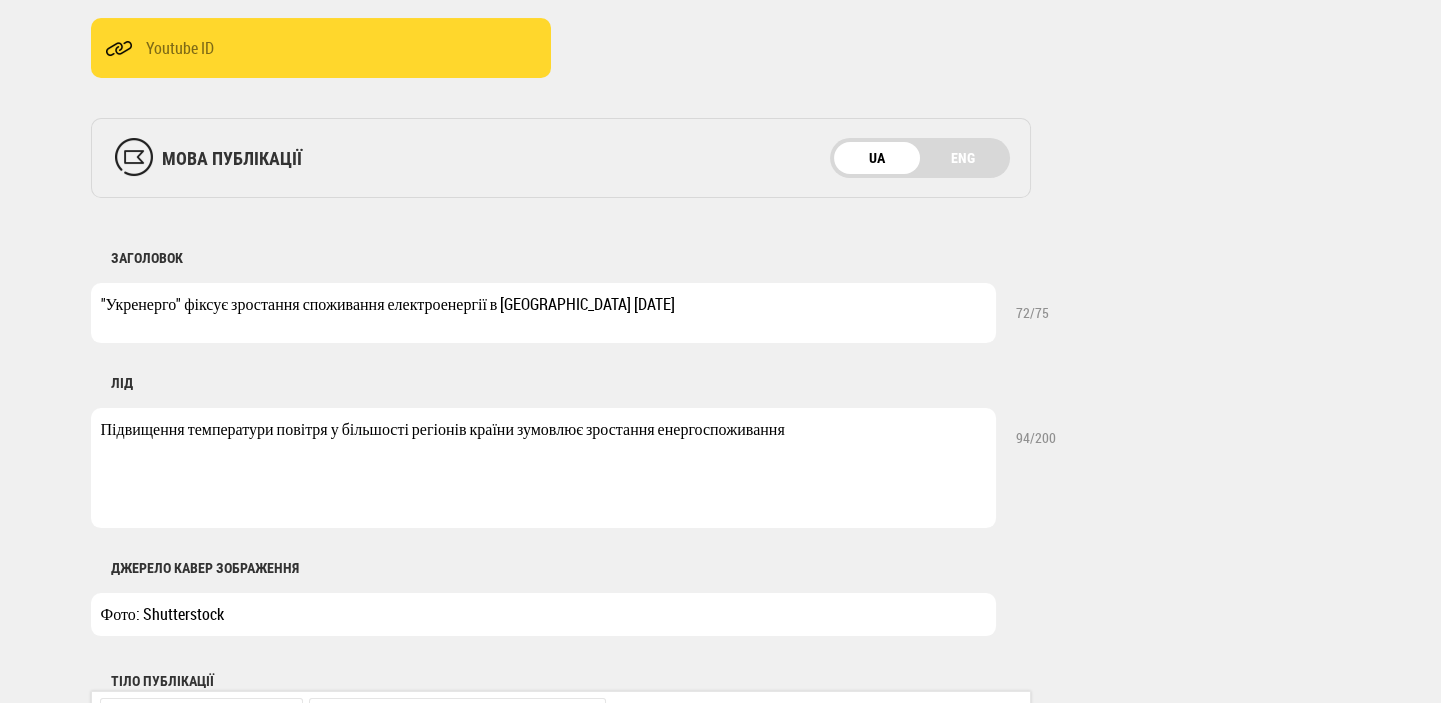 scroll, scrollTop: 0, scrollLeft: 0, axis: both 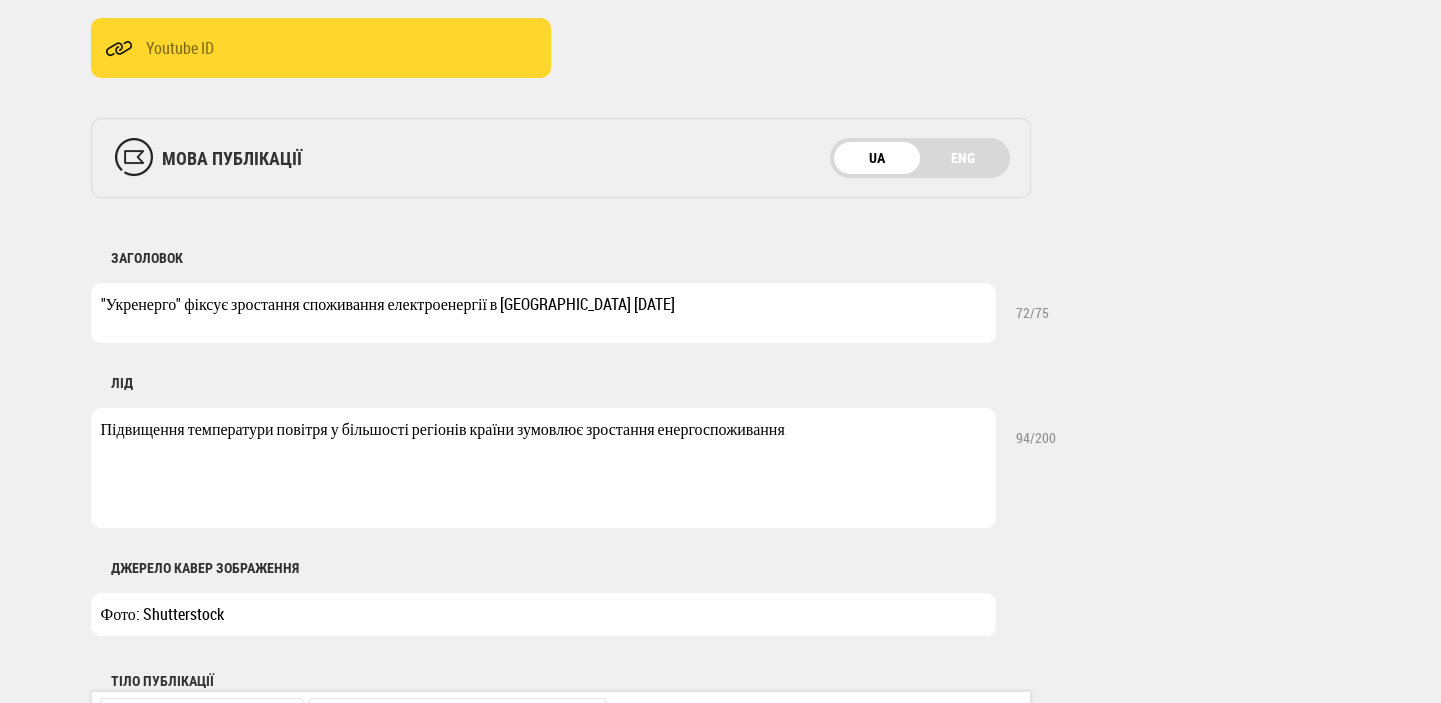 click on ""Укренерго" фіксує зростання споживання електроенергії в Україні 3 липня" at bounding box center (543, 313) 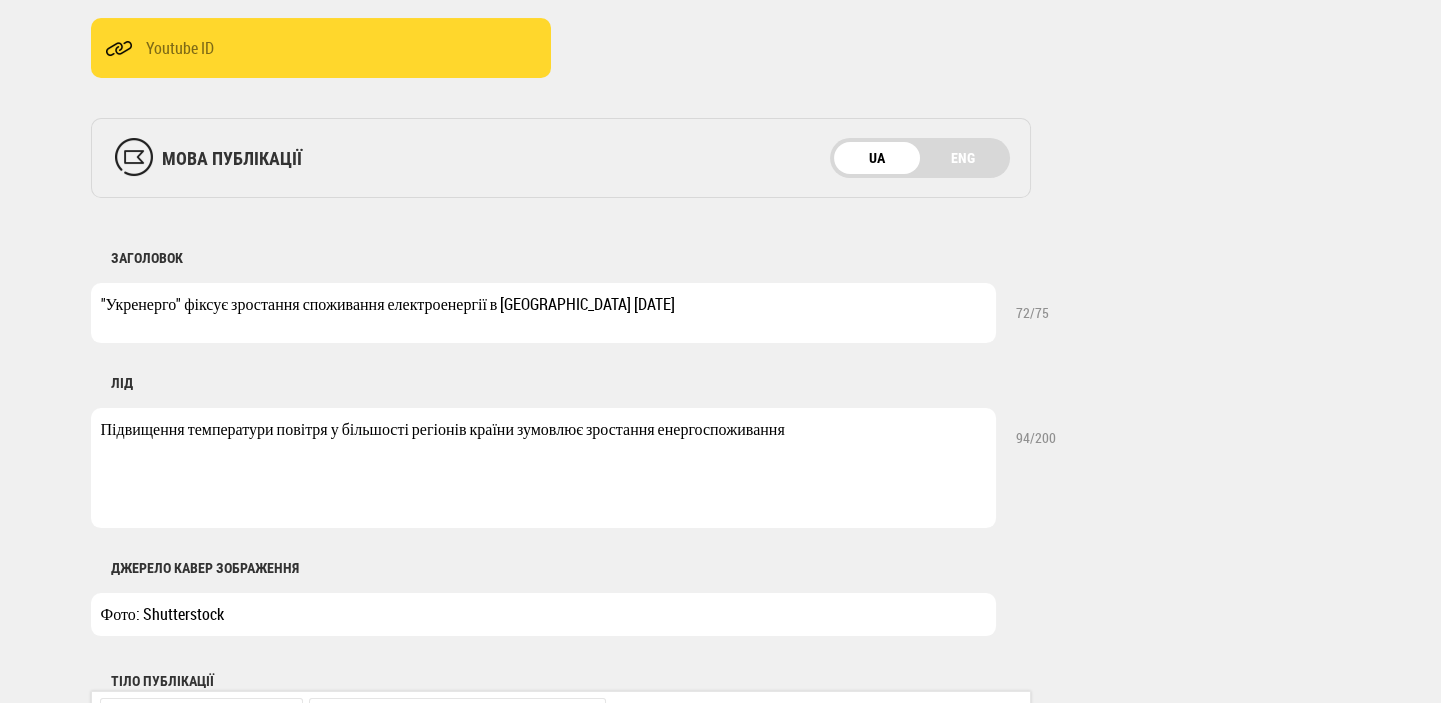 drag, startPoint x: 490, startPoint y: 310, endPoint x: 557, endPoint y: 307, distance: 67.06713 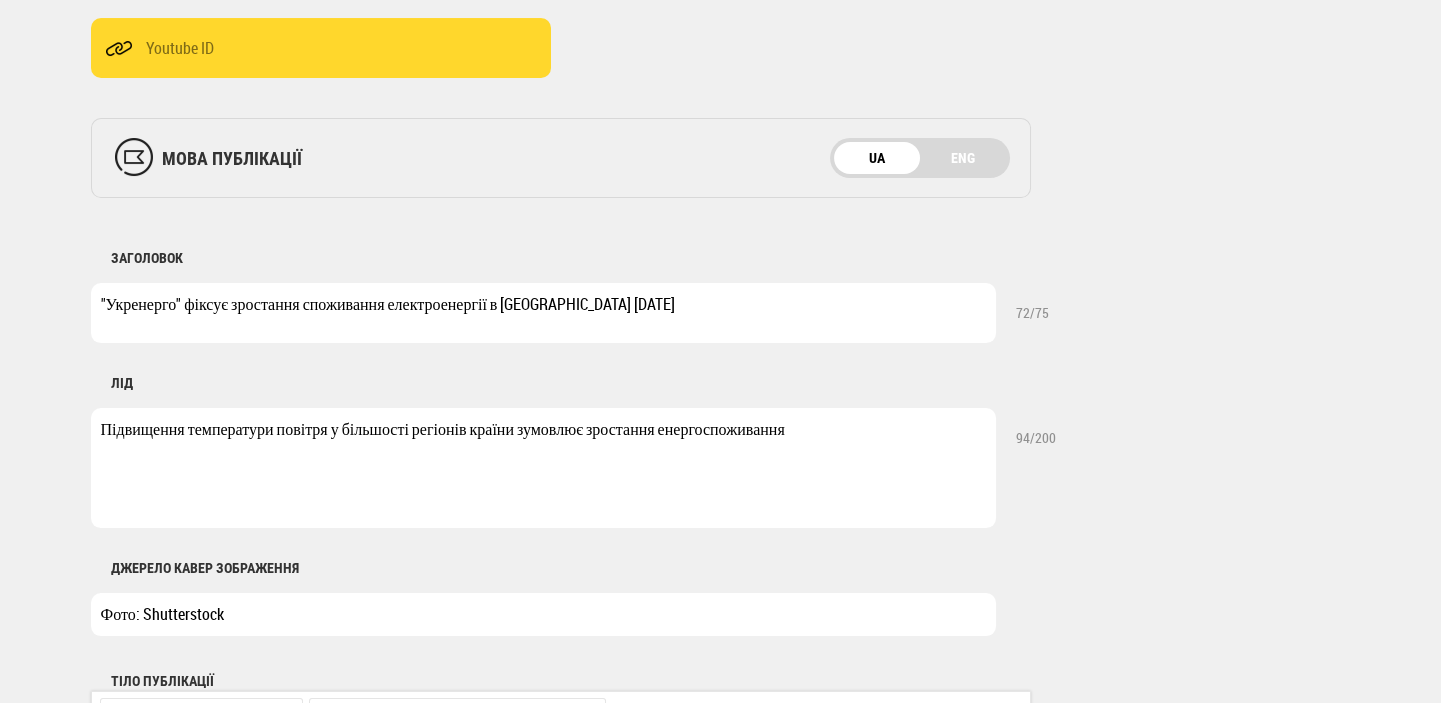 click on ""Укренерго" фіксує зростання споживання електроенергії в Україні 3 липня" at bounding box center (543, 313) 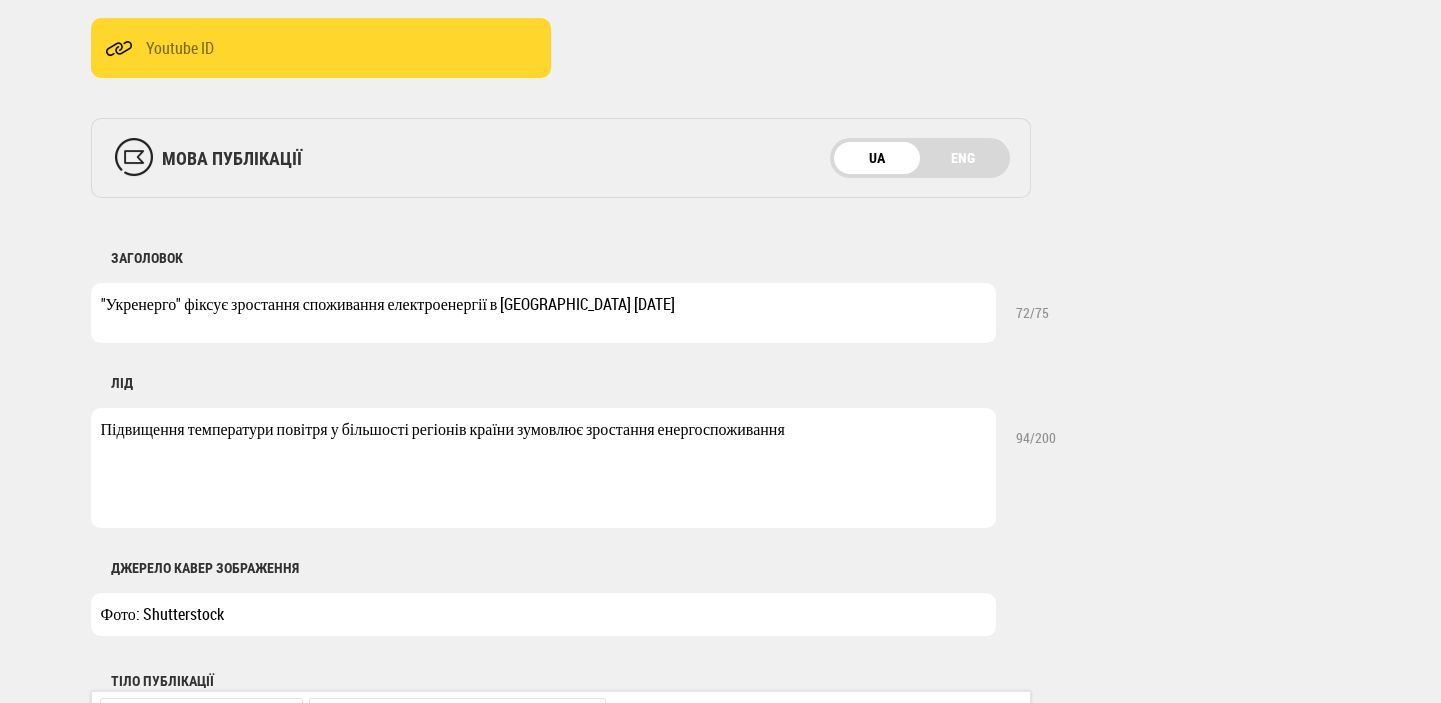 drag, startPoint x: 100, startPoint y: 305, endPoint x: 297, endPoint y: 298, distance: 197.12433 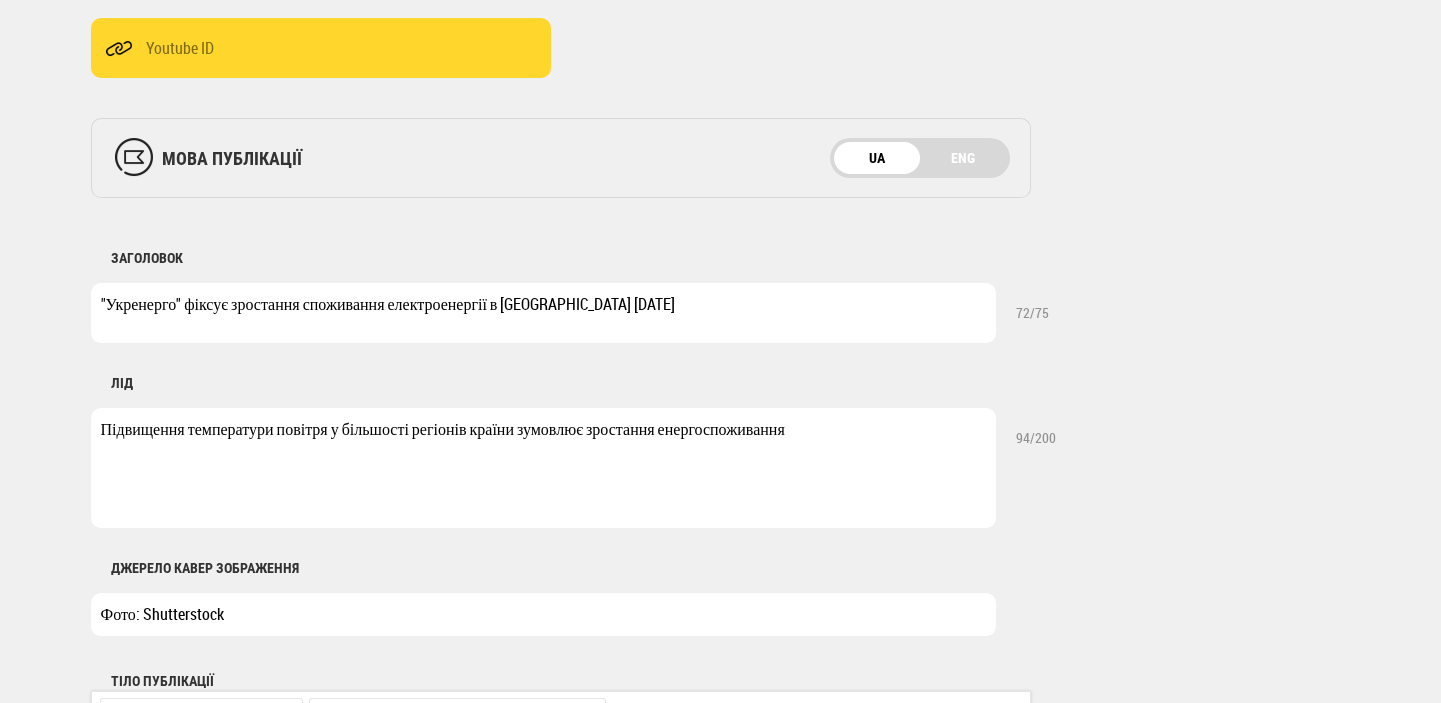 click on ""Укренерго" фіксує зростання споживання електроенергії в Україні 3 липня" at bounding box center (543, 313) 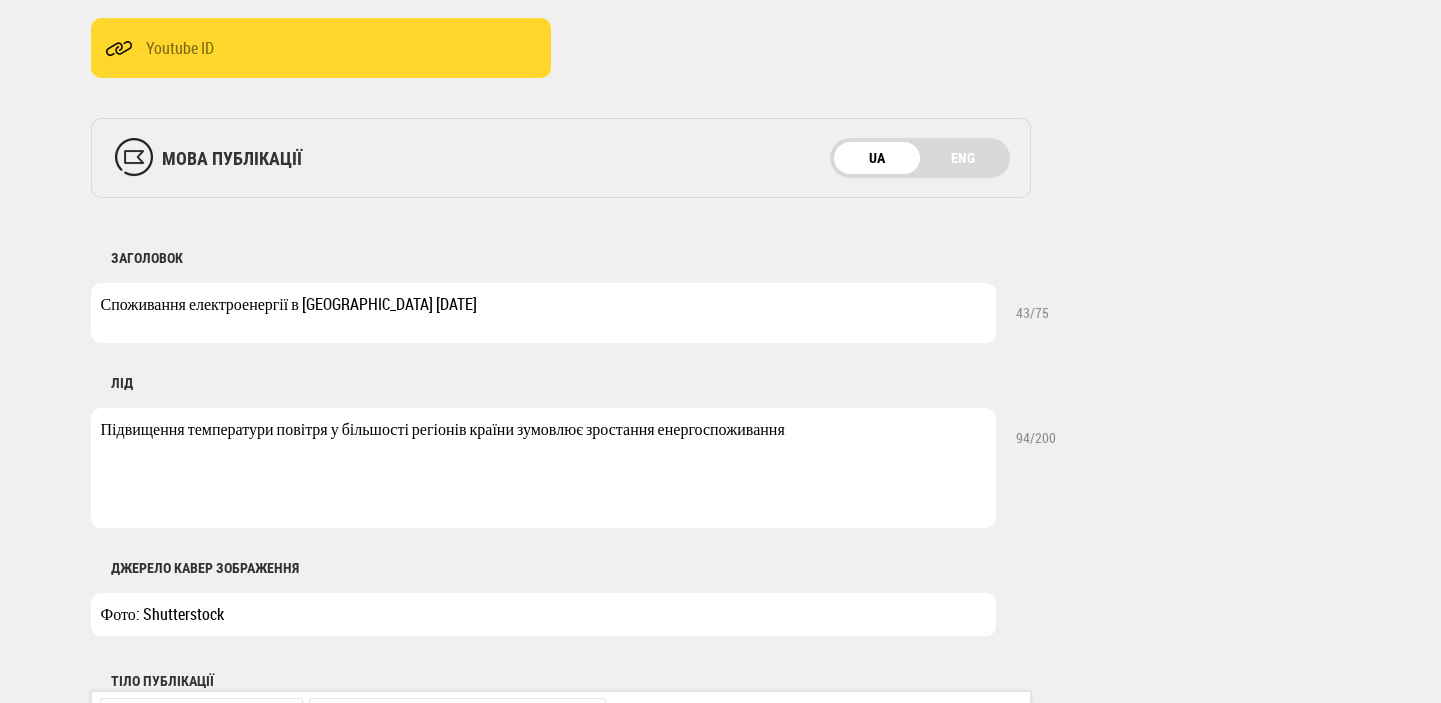 click on ""Укренерго" фіксує зростання споживання електроенергії в Україні 3 липня" at bounding box center (543, 313) 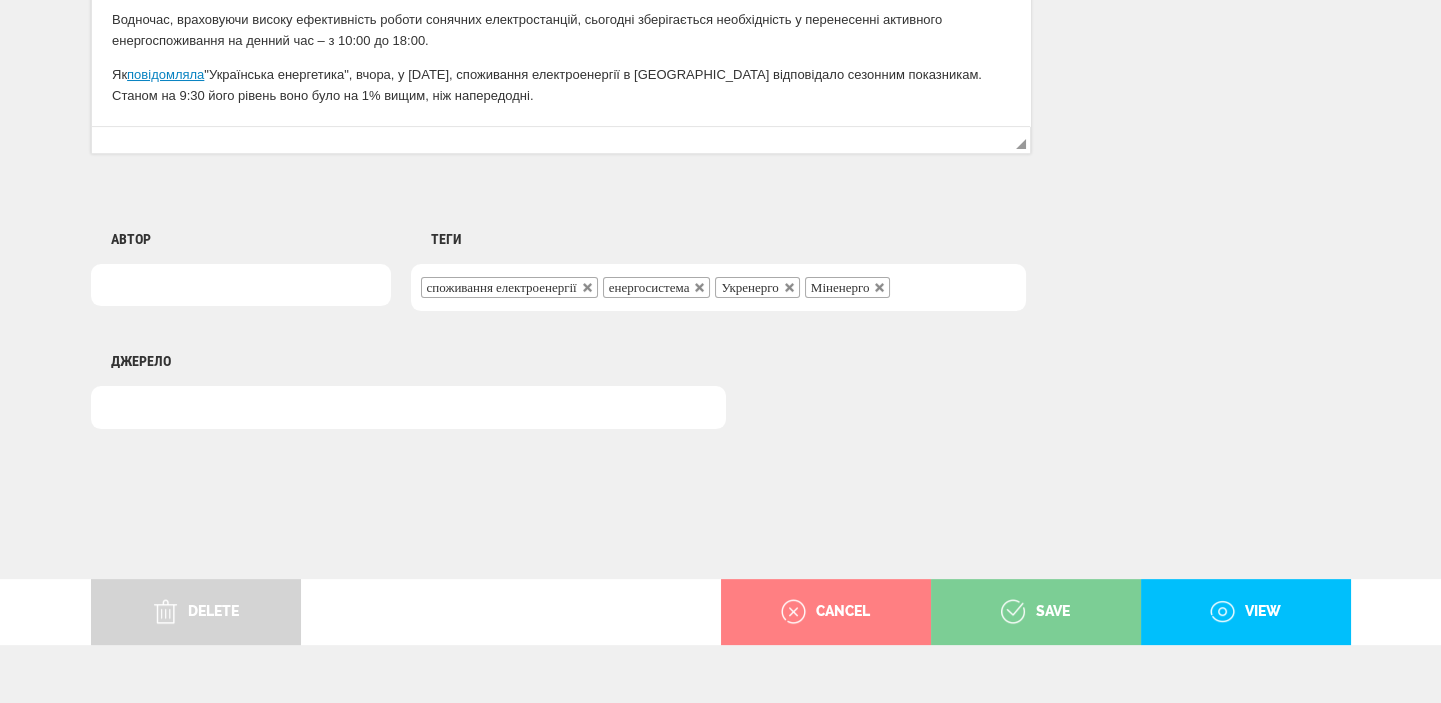 scroll, scrollTop: 1564, scrollLeft: 0, axis: vertical 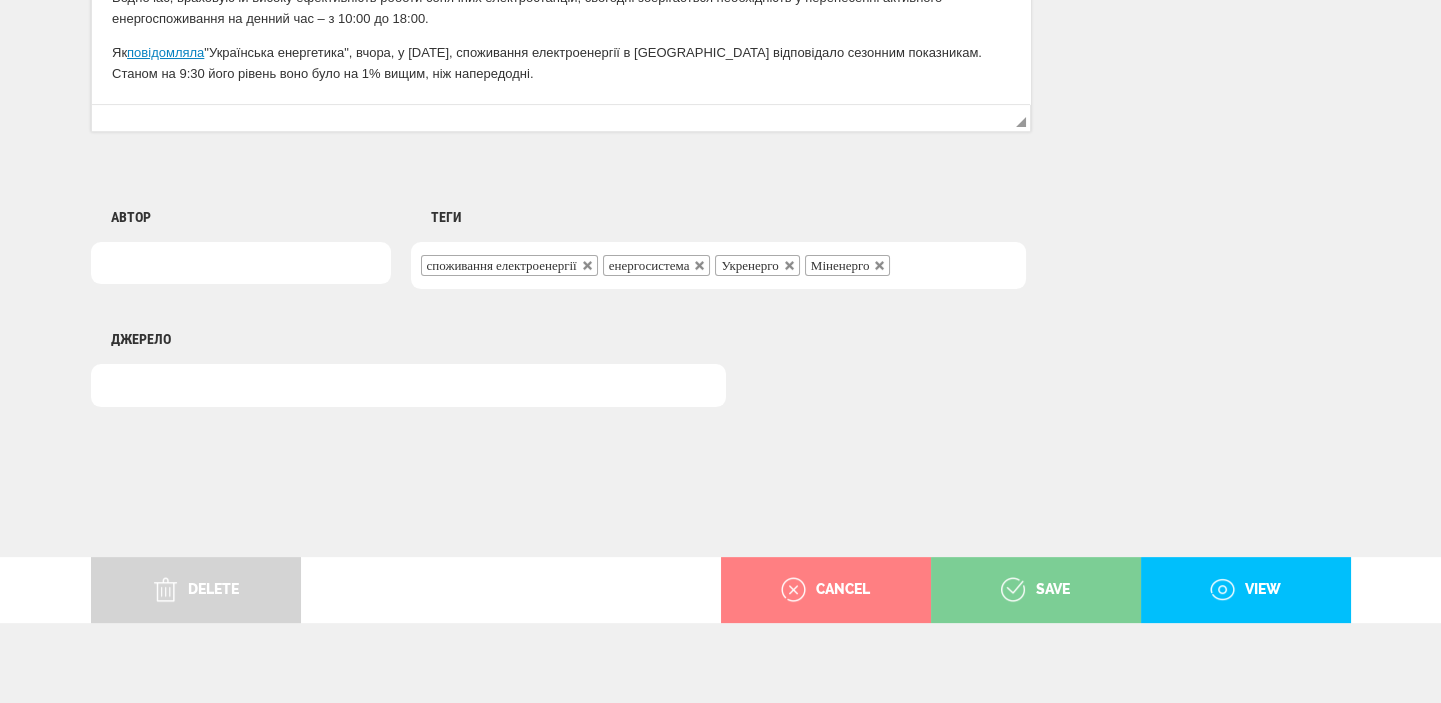 type on "Споживання електроенергії в [GEOGRAPHIC_DATA] [DATE] зростає" 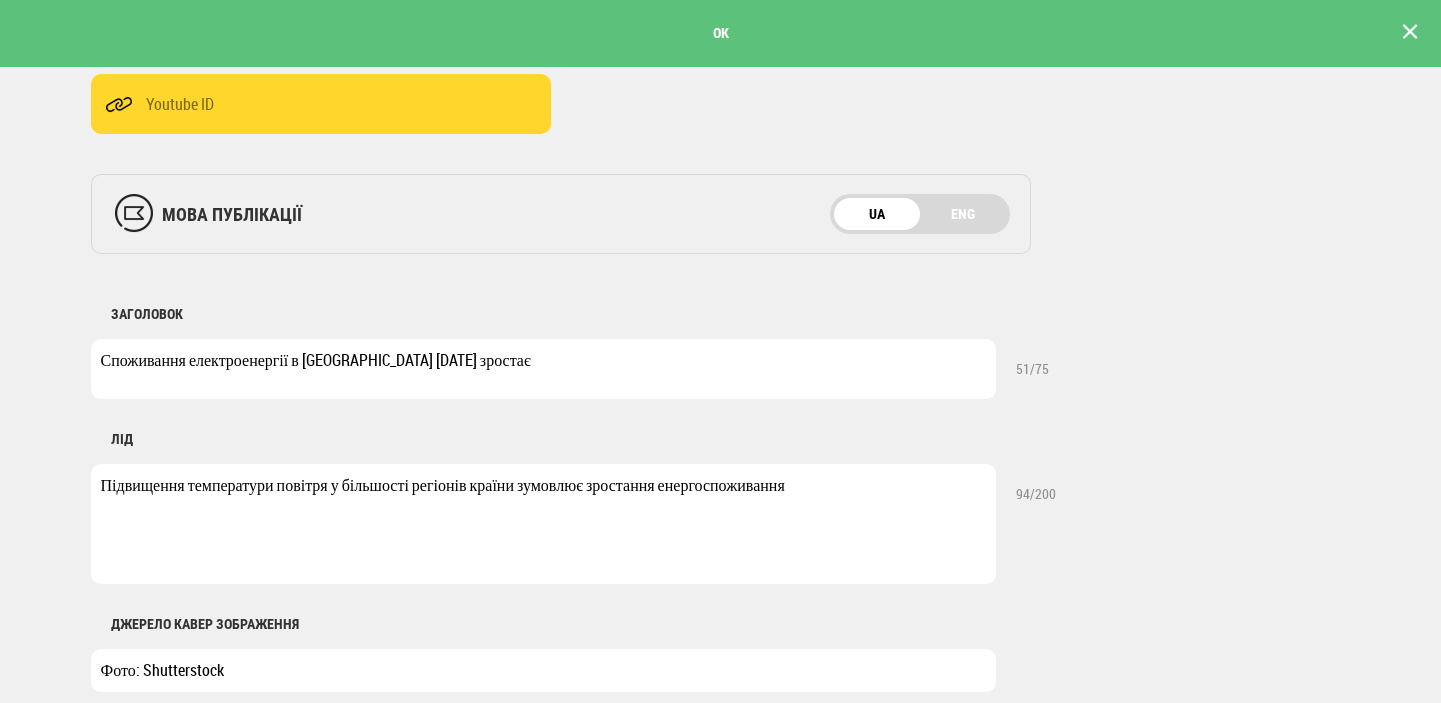 scroll, scrollTop: 636, scrollLeft: 0, axis: vertical 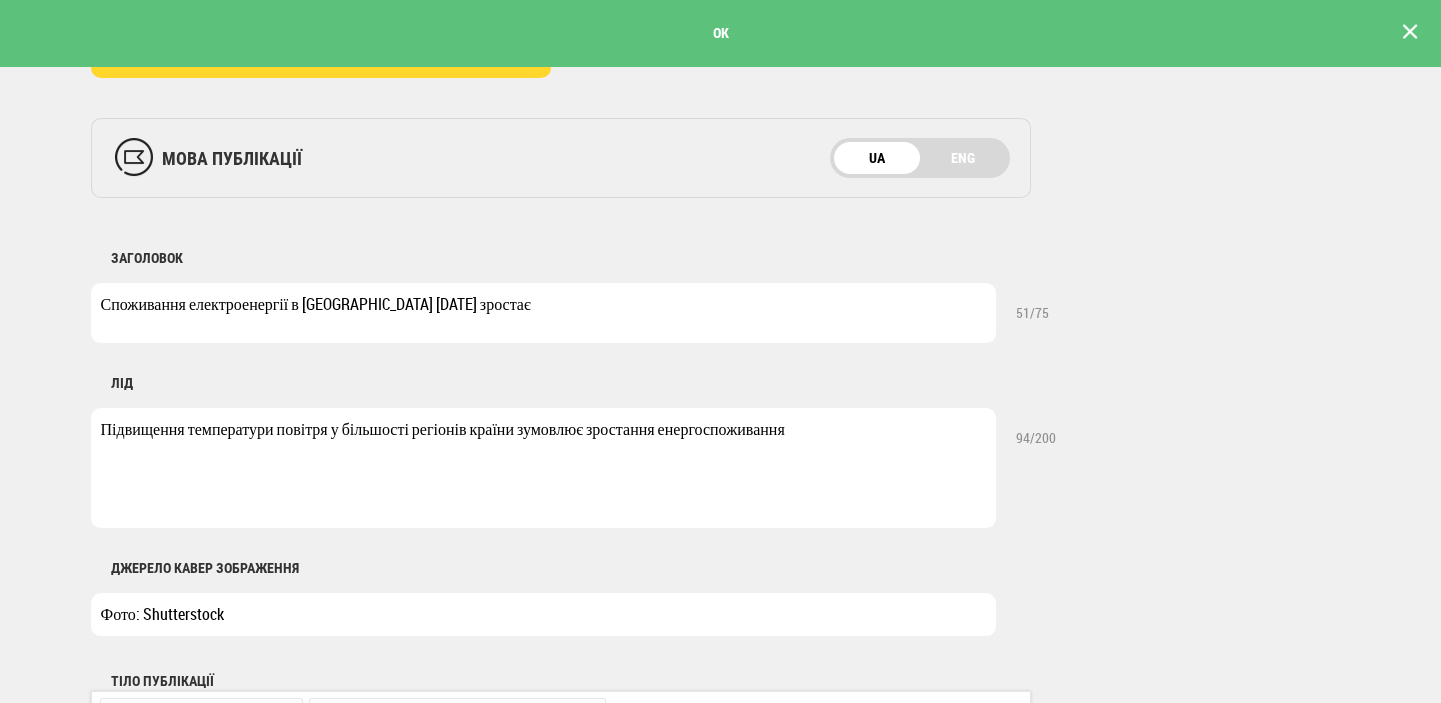 drag, startPoint x: 589, startPoint y: 429, endPoint x: 727, endPoint y: 439, distance: 138.36185 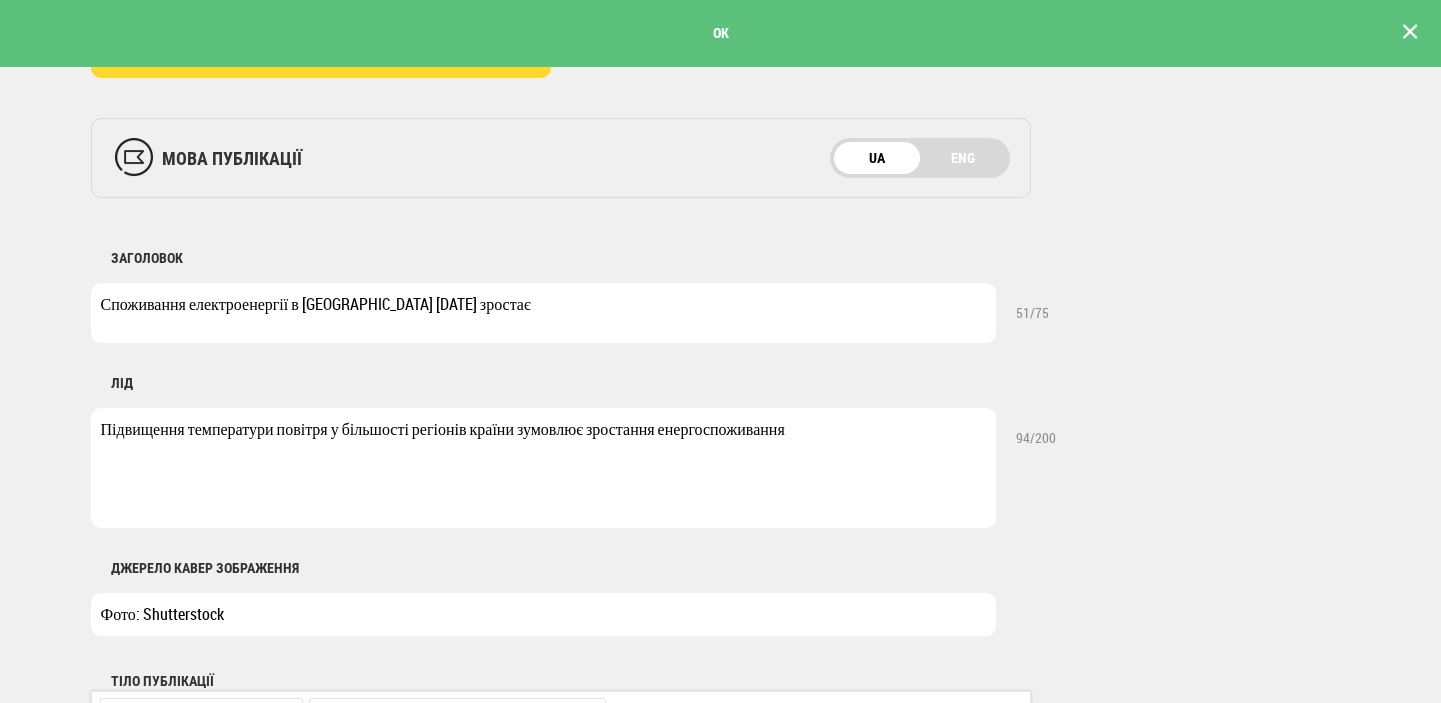 click on "Підвищення температури повітря у більшості регіонів країни зумовлює зростання енергоспоживання" at bounding box center [543, 468] 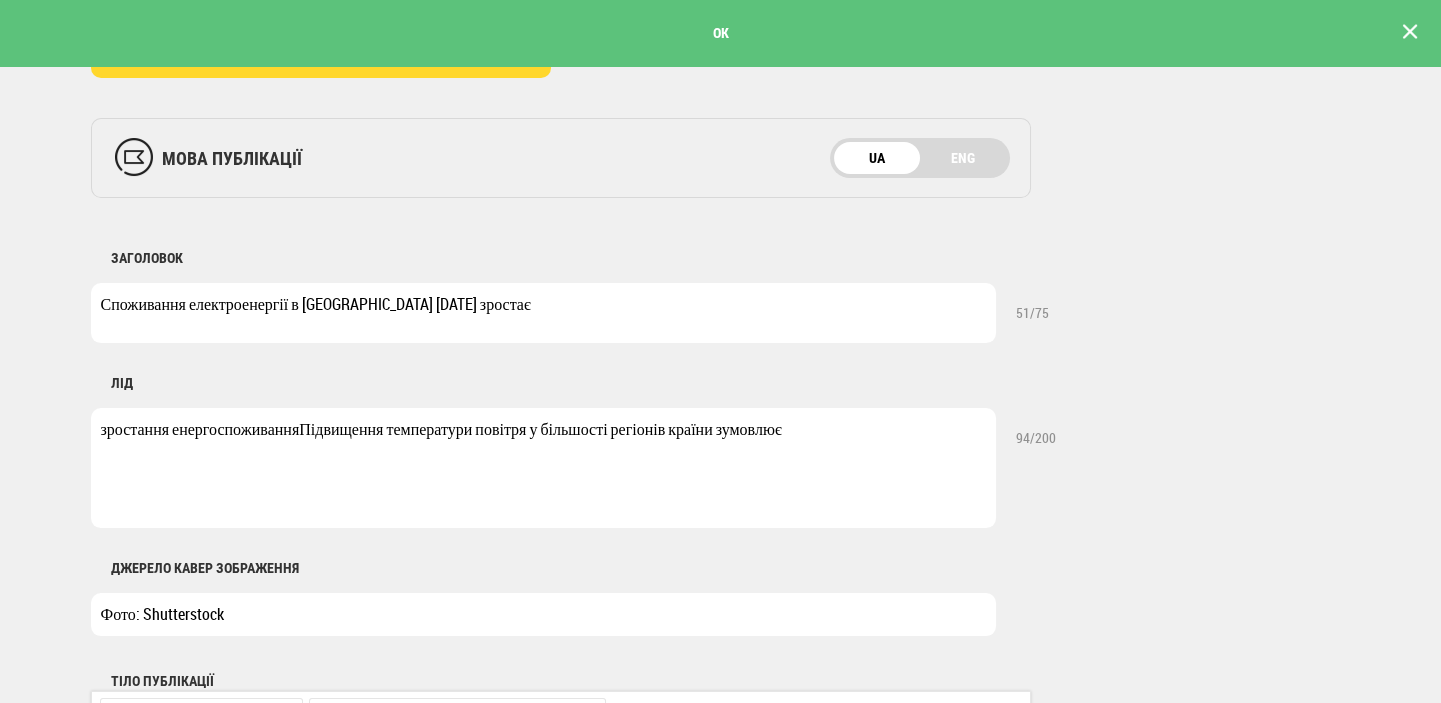 click on "Підвищення температури повітря у більшості регіонів країни зумовлює зростання енергоспоживання" at bounding box center [543, 468] 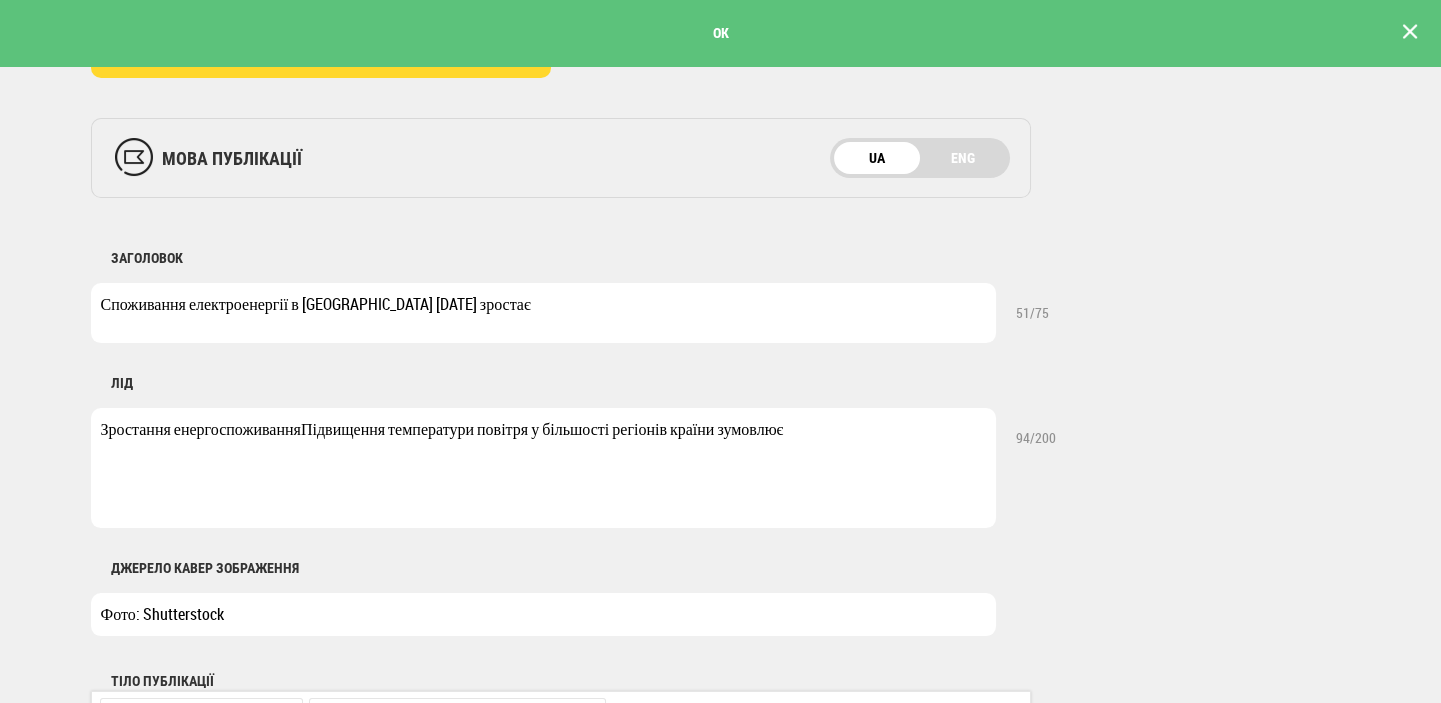 click on "Підвищення температури повітря у більшості регіонів країни зумовлює зростання енергоспоживання" at bounding box center [543, 468] 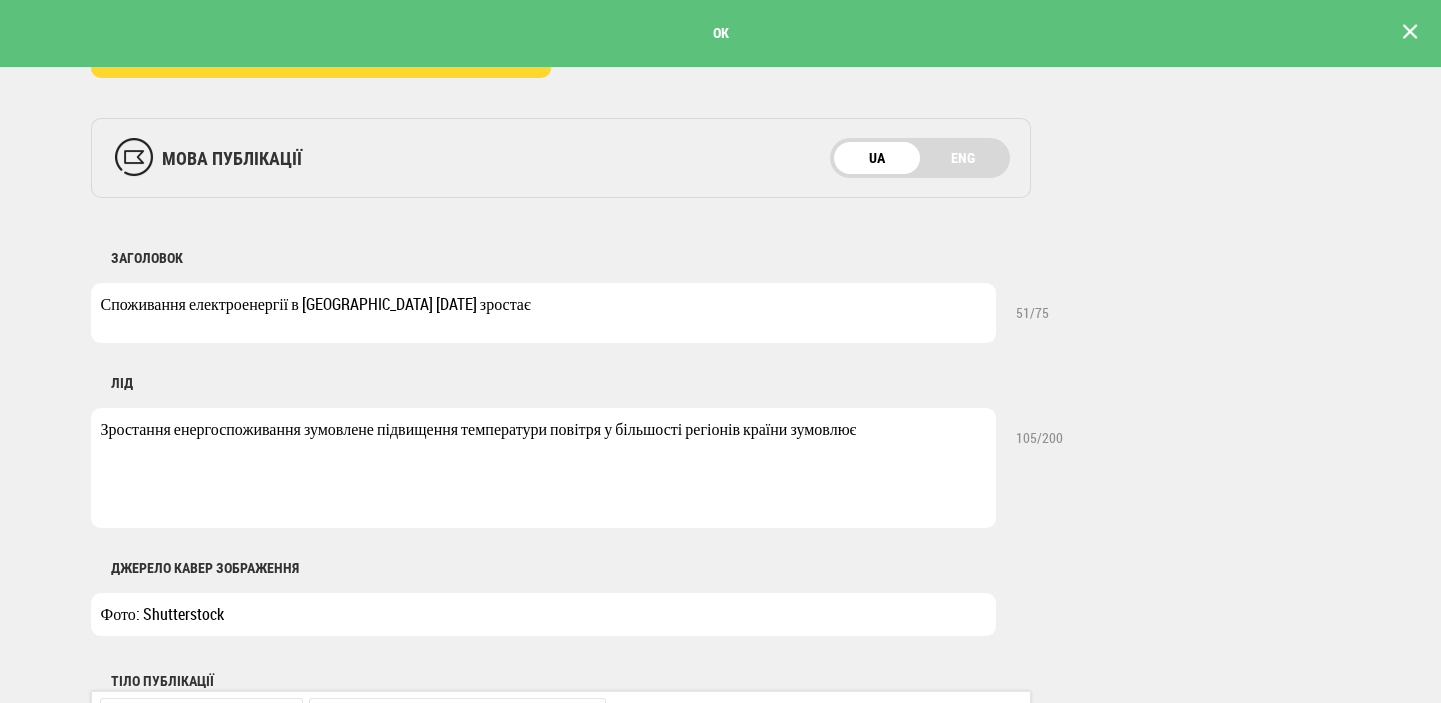 click on "Підвищення температури повітря у більшості регіонів країни зумовлює зростання енергоспоживання" at bounding box center (543, 468) 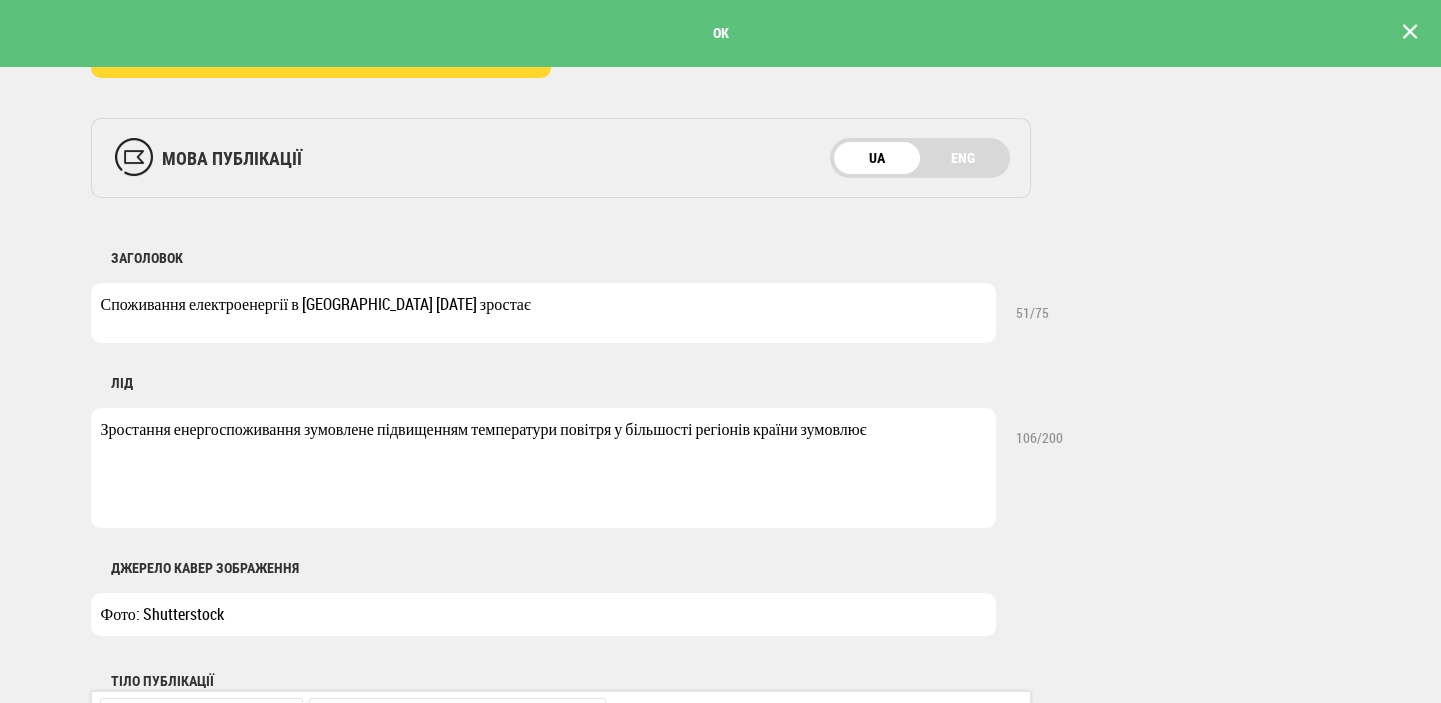 drag, startPoint x: 800, startPoint y: 429, endPoint x: 888, endPoint y: 427, distance: 88.02273 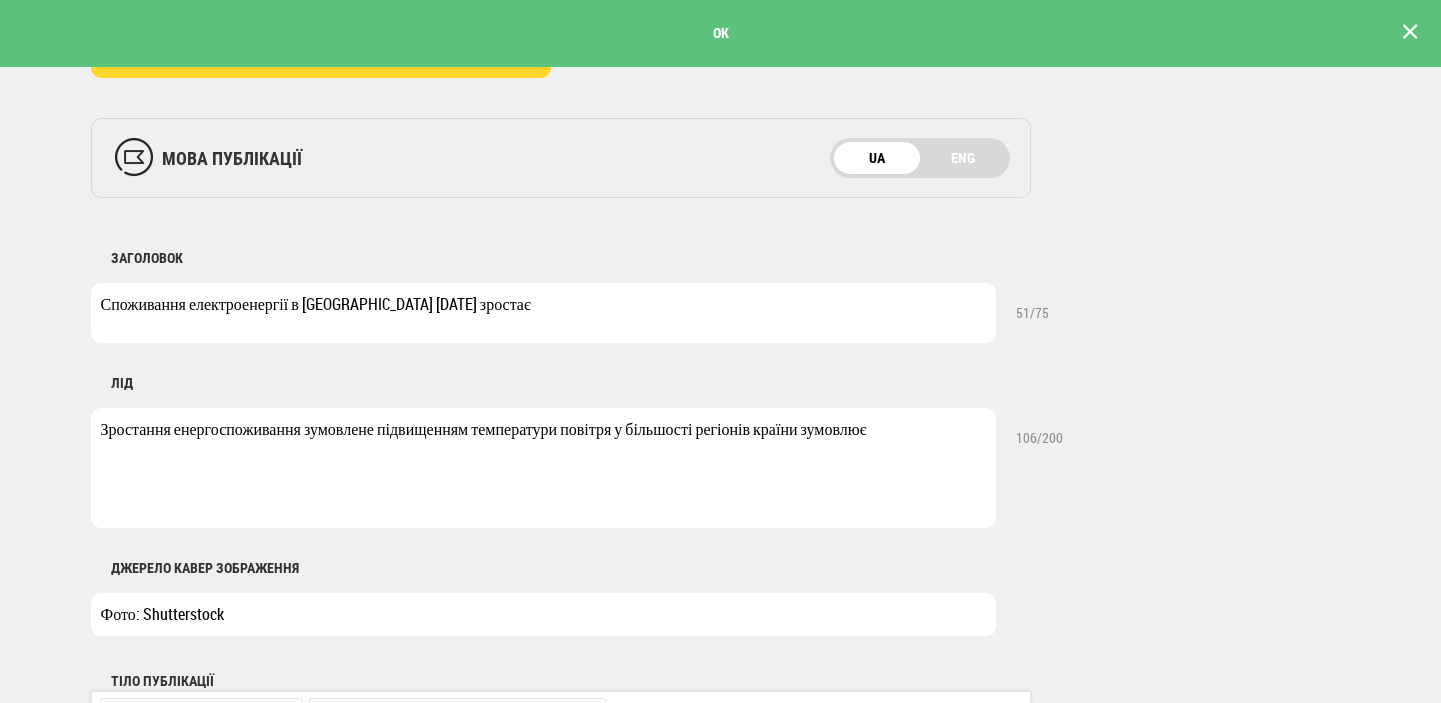 click on "Підвищення температури повітря у більшості регіонів країни зумовлює зростання енергоспоживання" at bounding box center [543, 468] 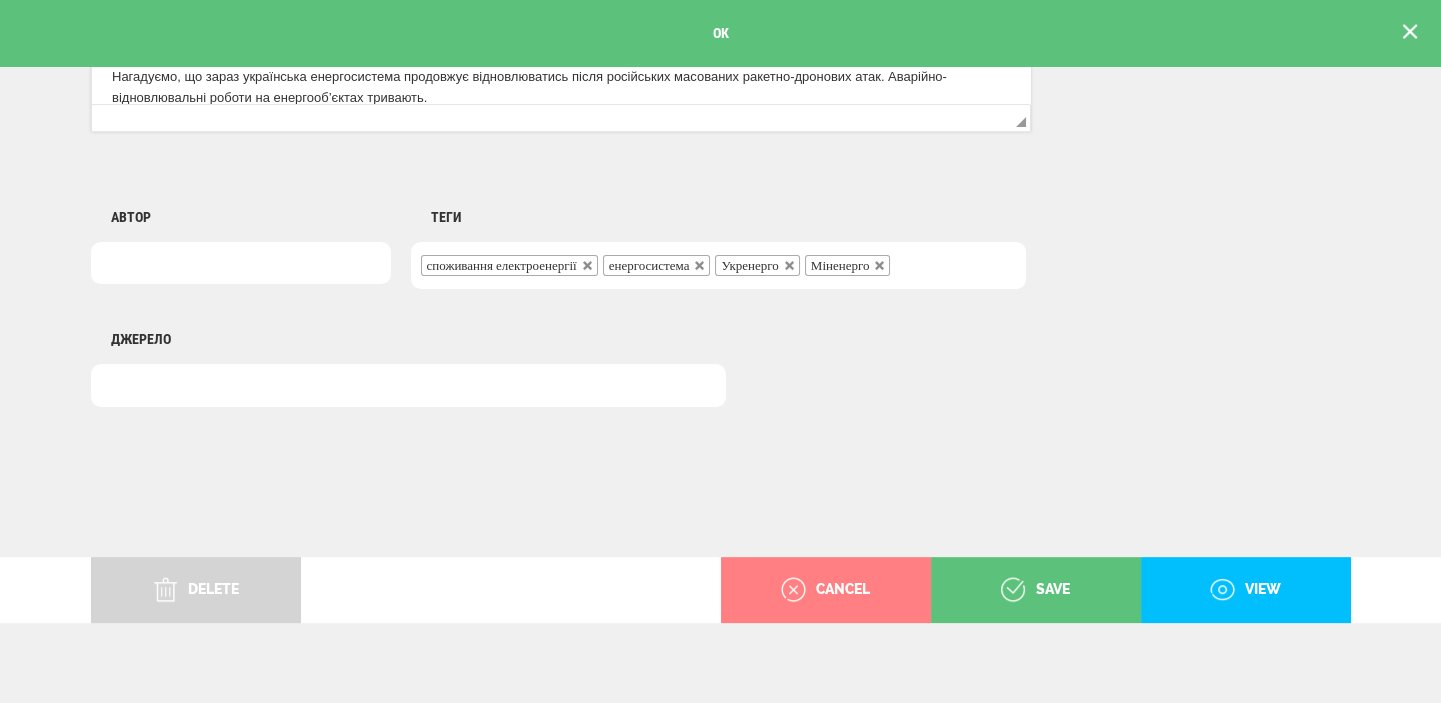 scroll, scrollTop: 1564, scrollLeft: 0, axis: vertical 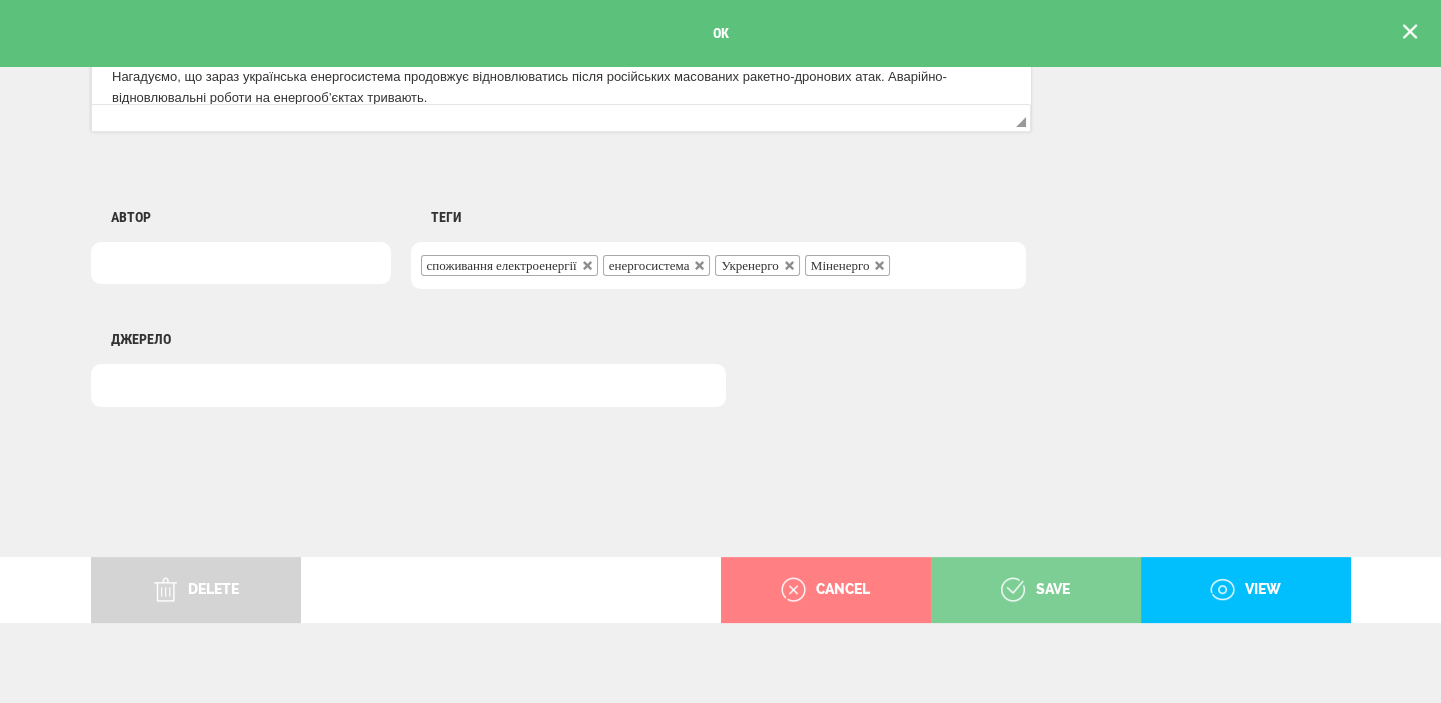 type on "Зростання енергоспоживання зумовлене підвищенням температури повітря у більшості регіонів країни" 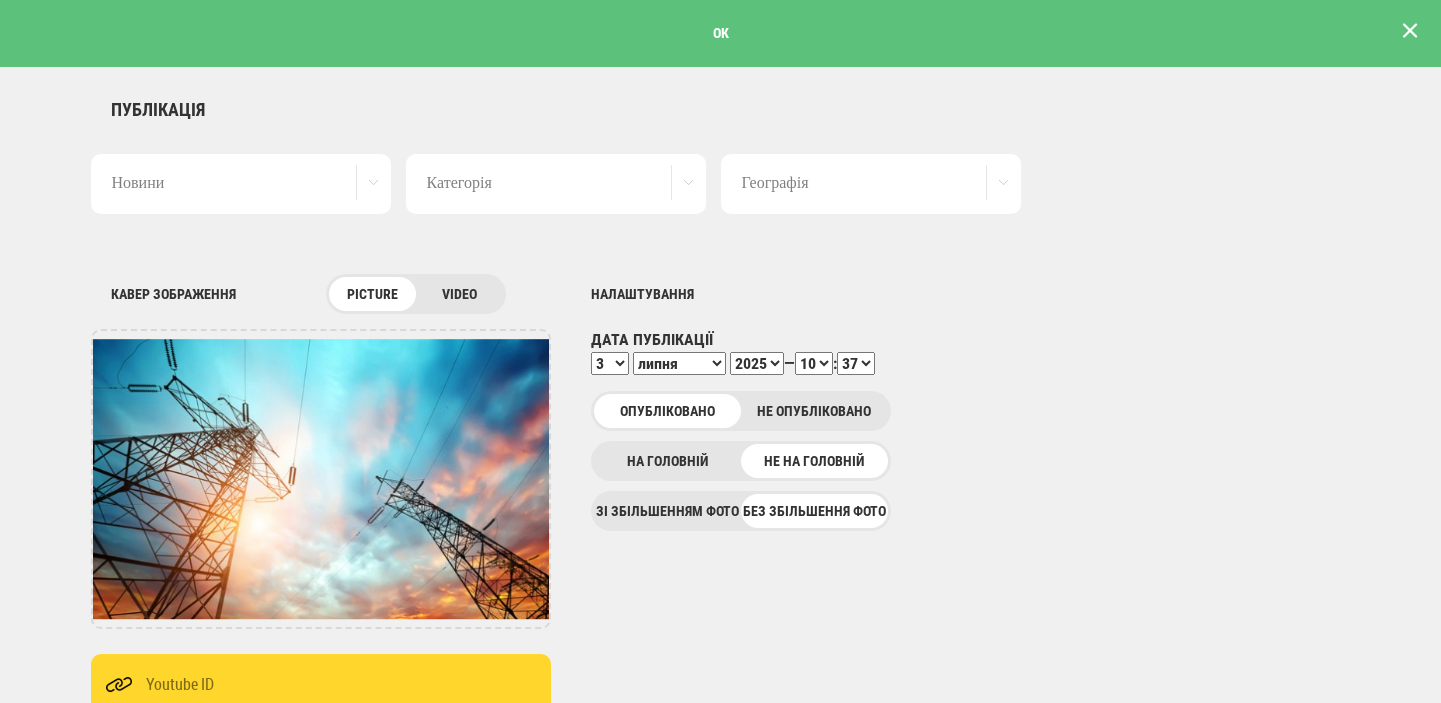scroll, scrollTop: 0, scrollLeft: 0, axis: both 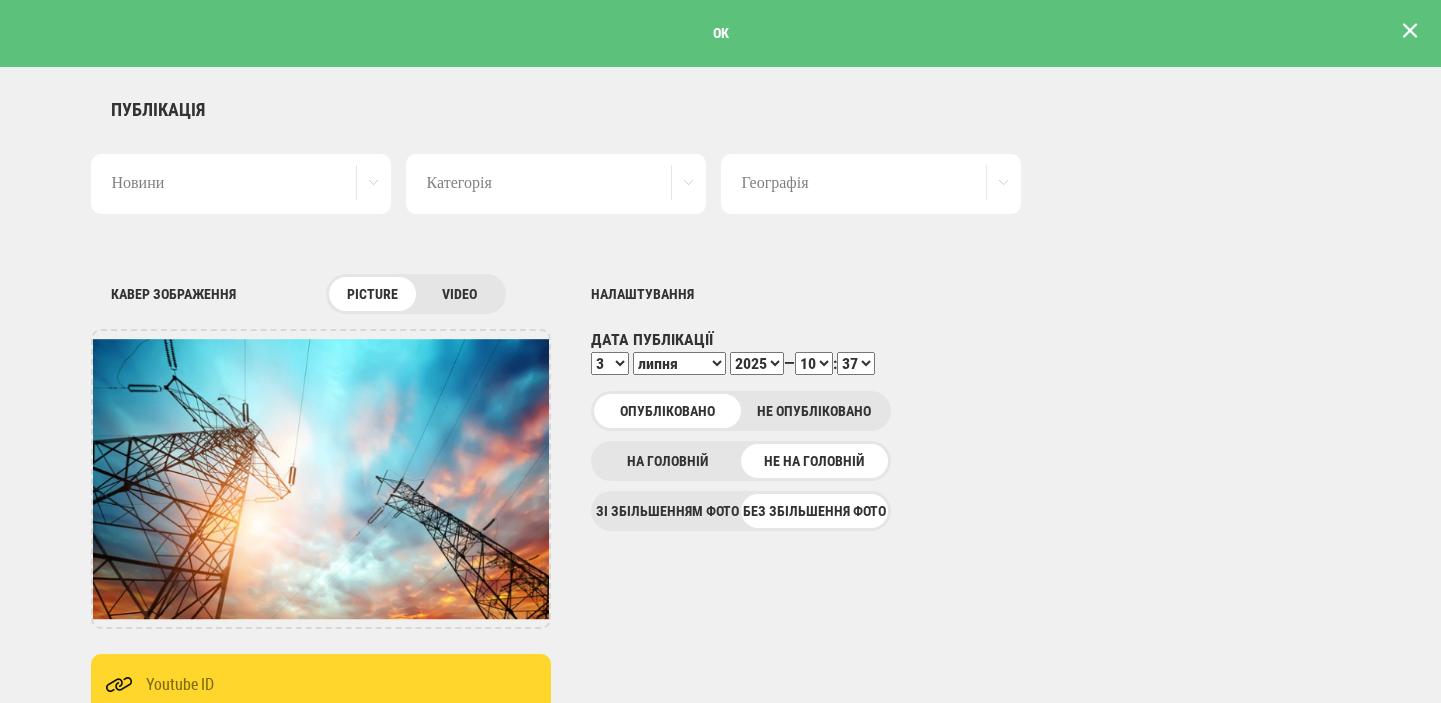 click at bounding box center [1410, 31] 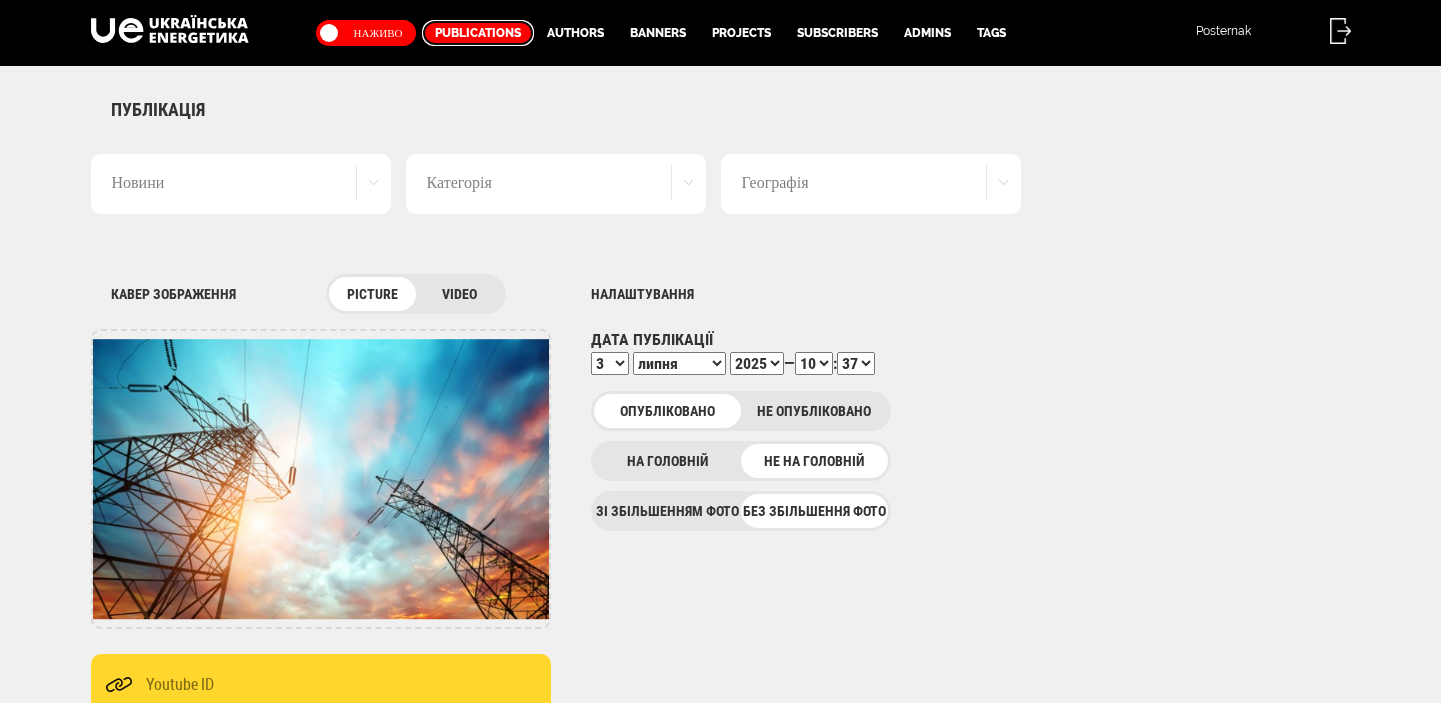 click on "Publications" at bounding box center (478, 33) 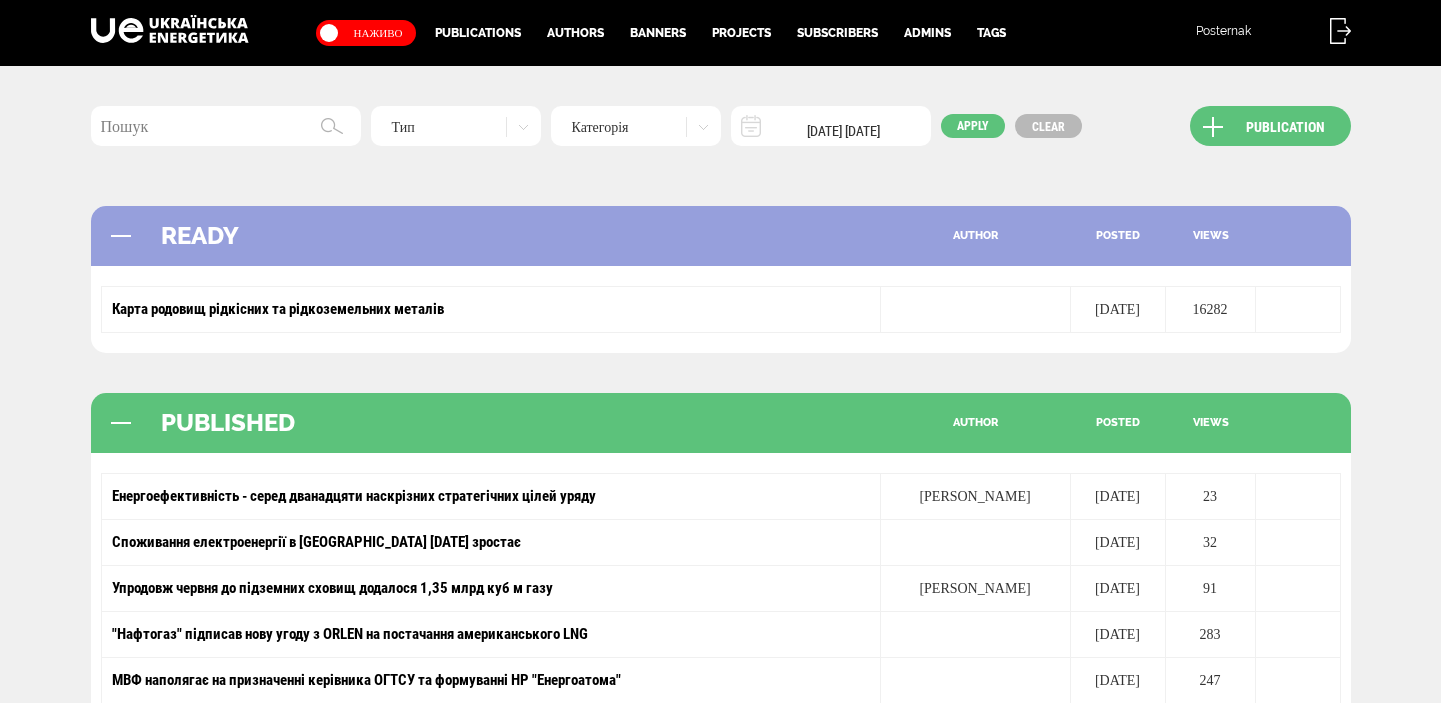 scroll, scrollTop: 0, scrollLeft: 0, axis: both 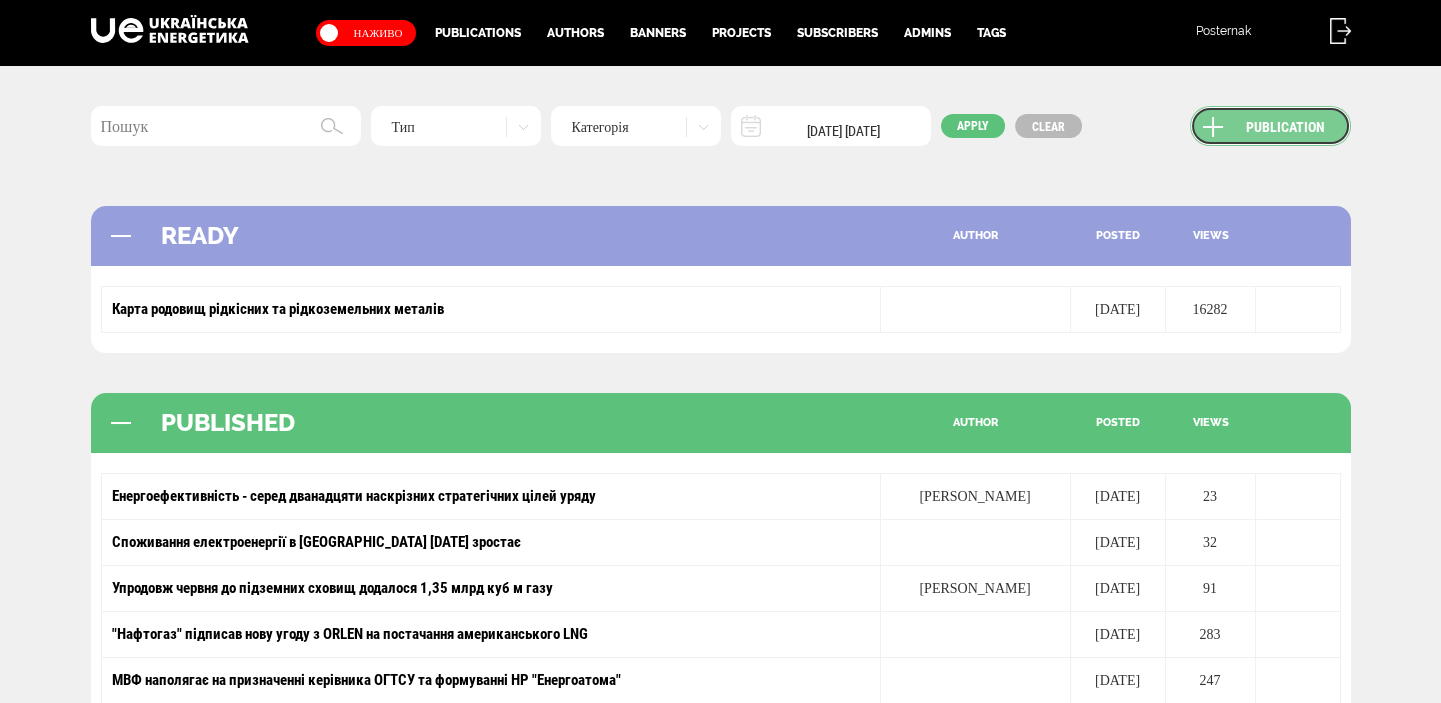 click on "Publication" at bounding box center (1270, 126) 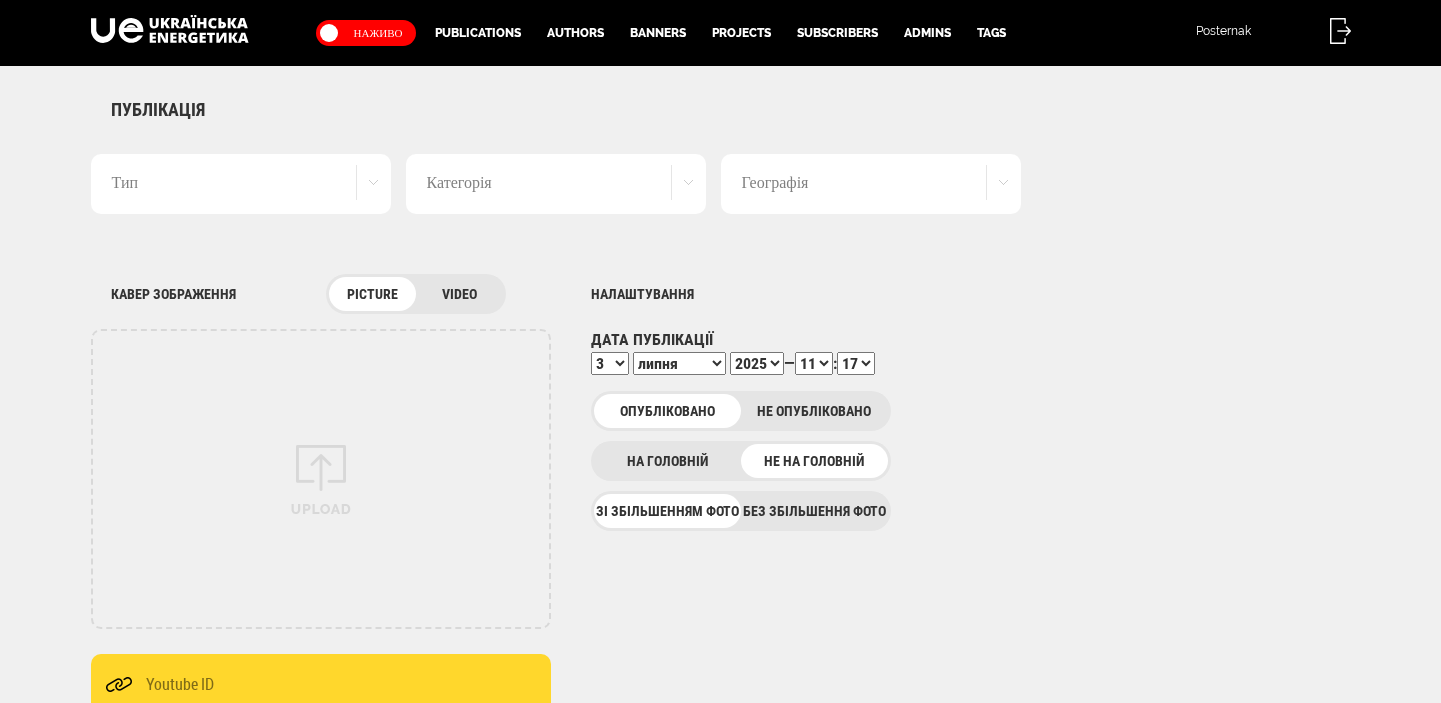 scroll, scrollTop: 0, scrollLeft: 0, axis: both 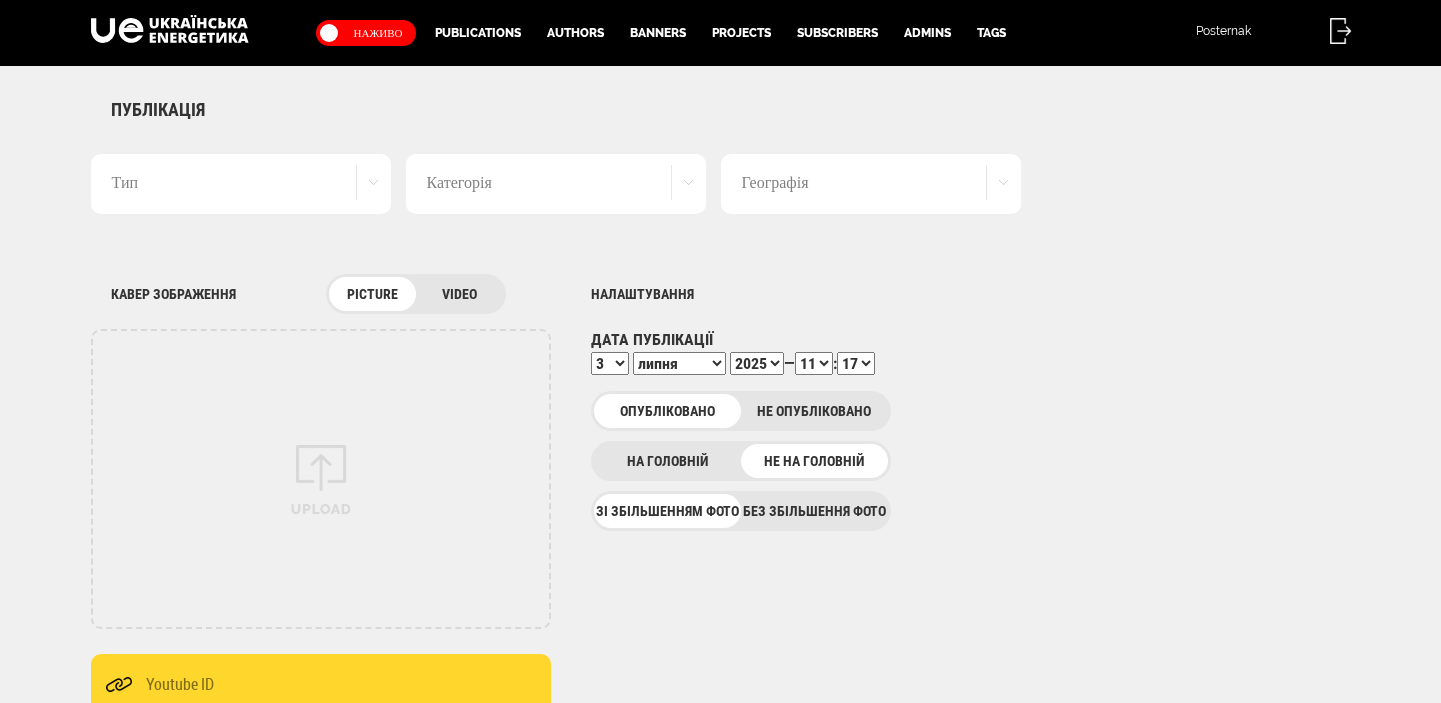 click on "Без збільшення фото" at bounding box center (814, 511) 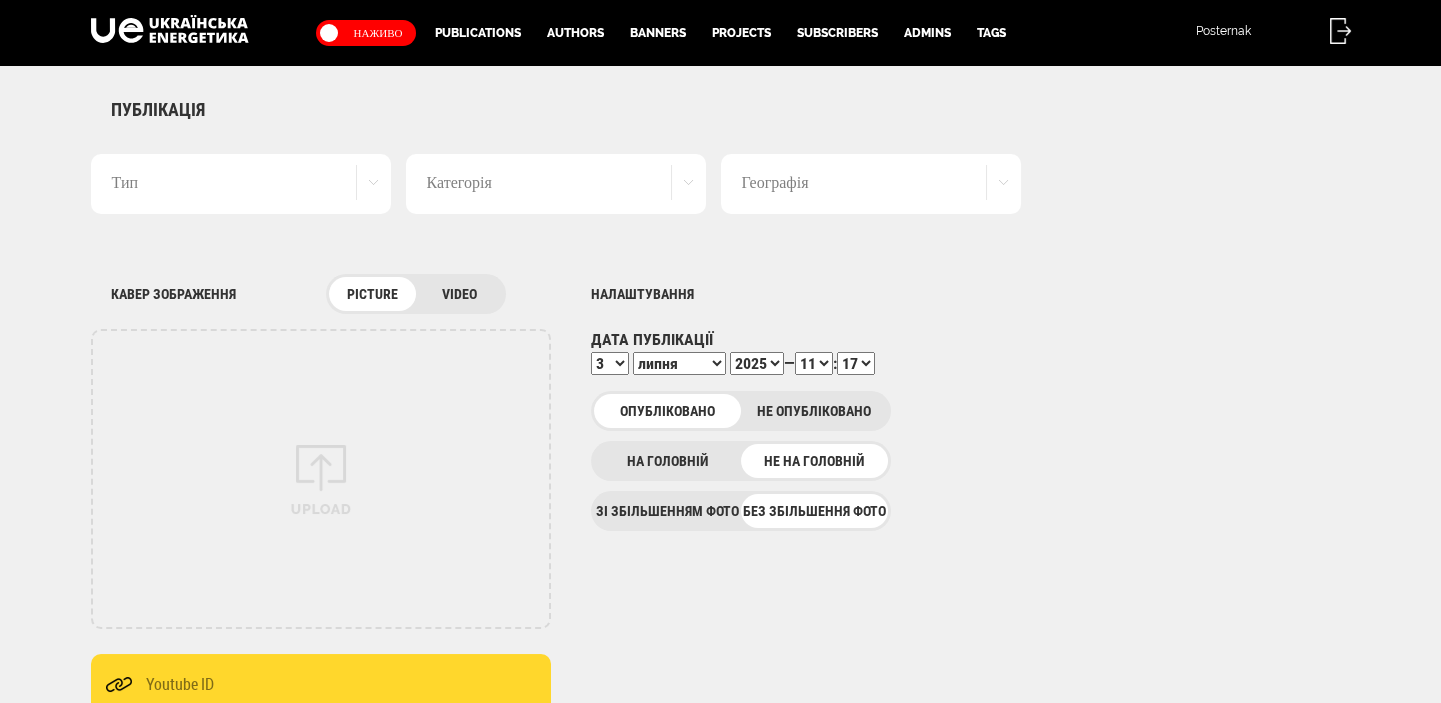 click on "Тип" at bounding box center (241, 184) 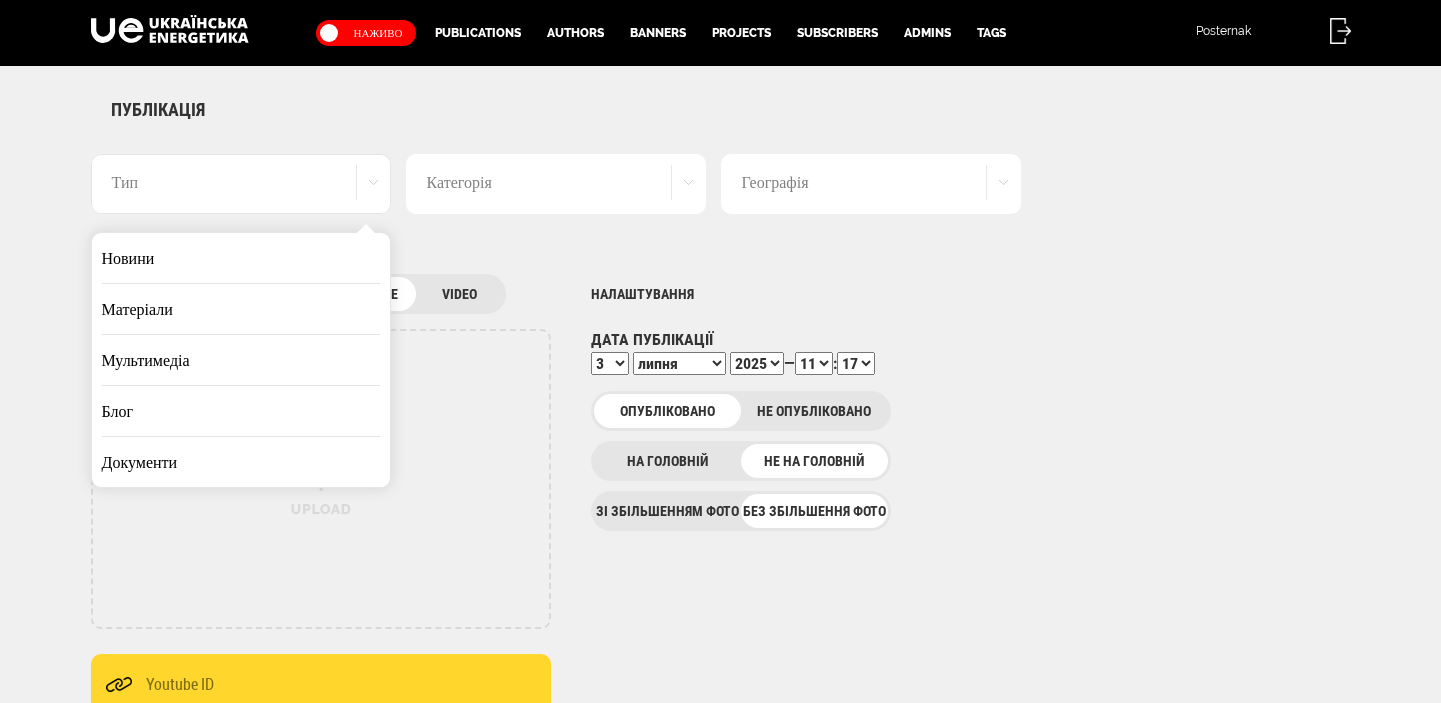 click on "Новини" at bounding box center [241, 258] 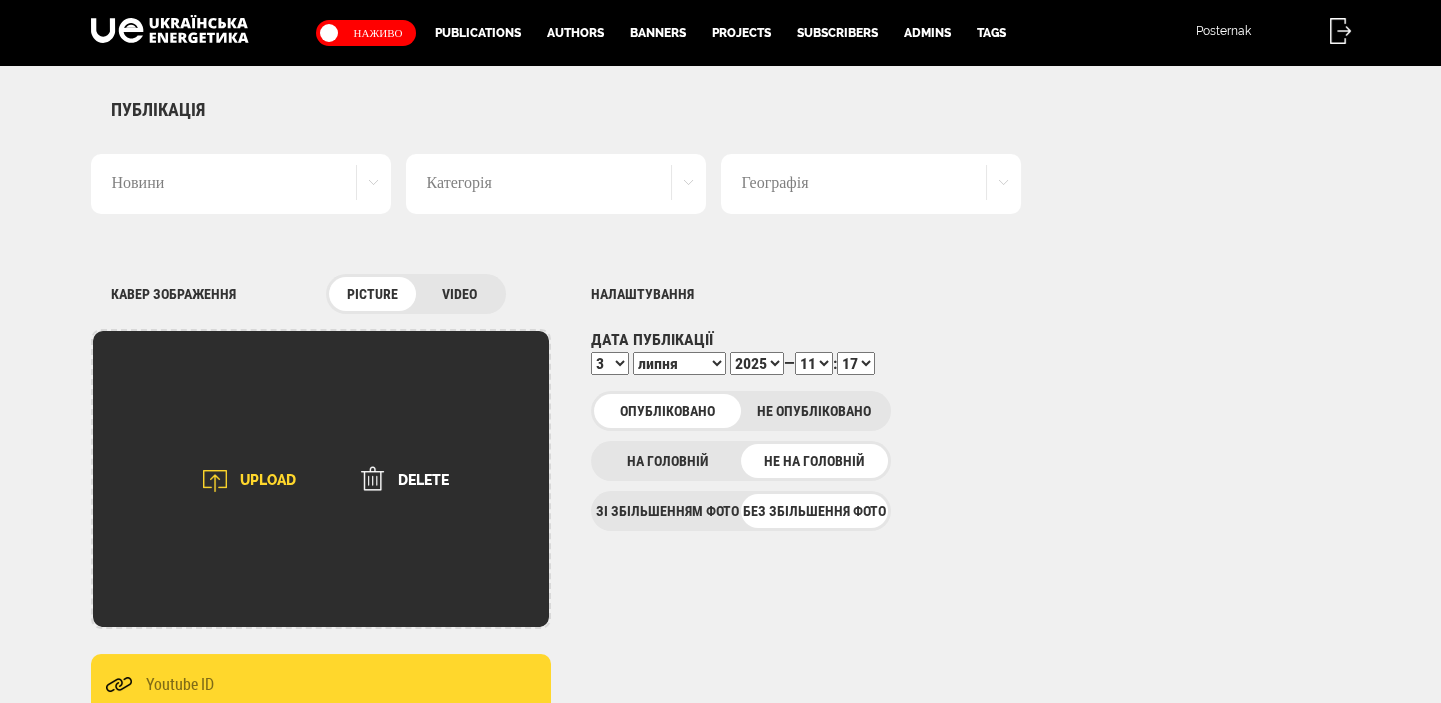 click on "UPLOAD" at bounding box center (243, 481) 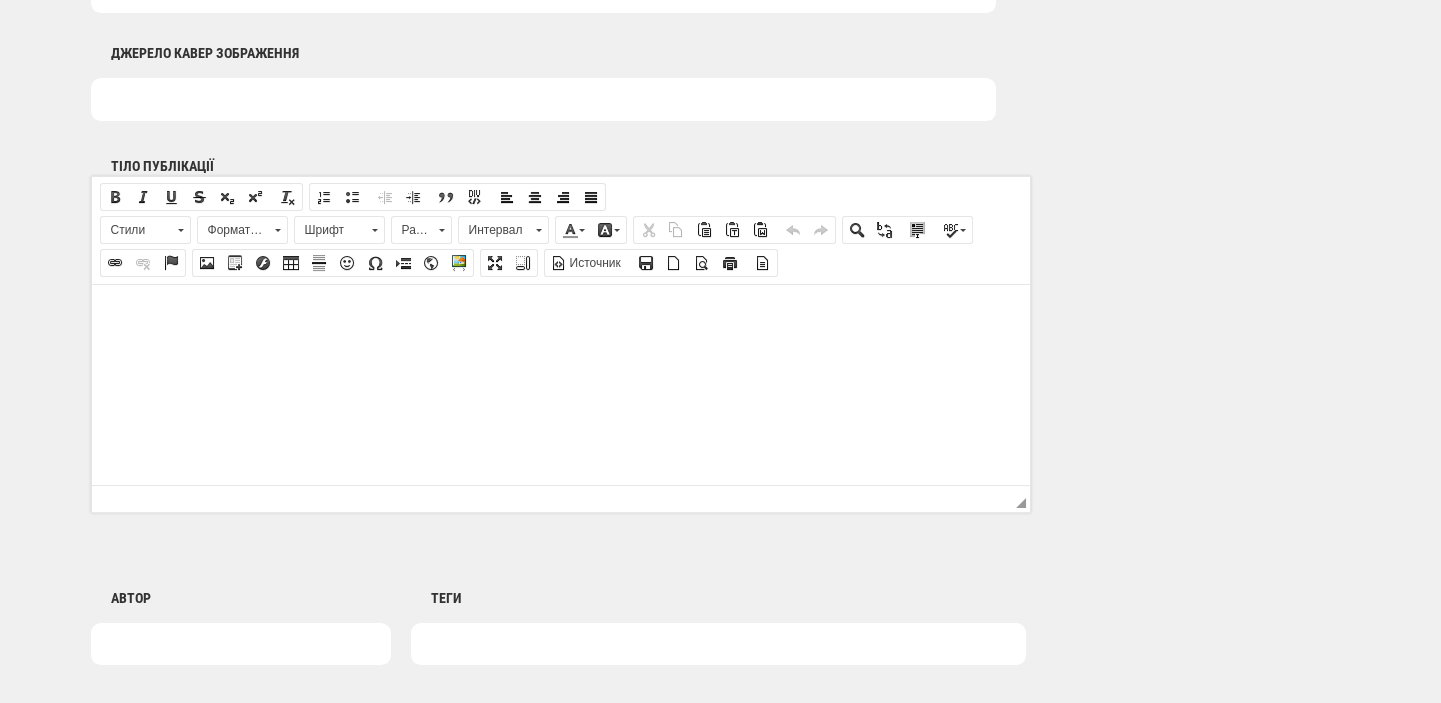 scroll, scrollTop: 1272, scrollLeft: 0, axis: vertical 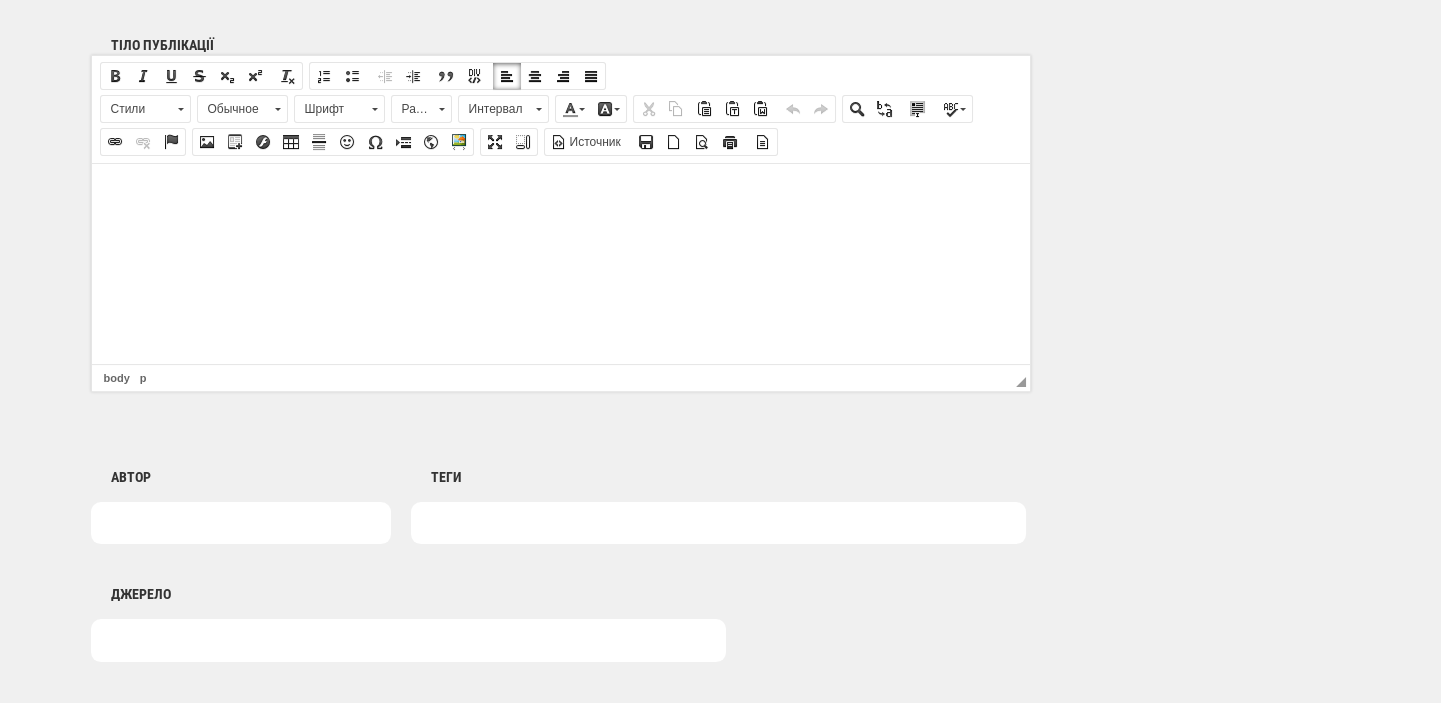 click at bounding box center [560, 193] 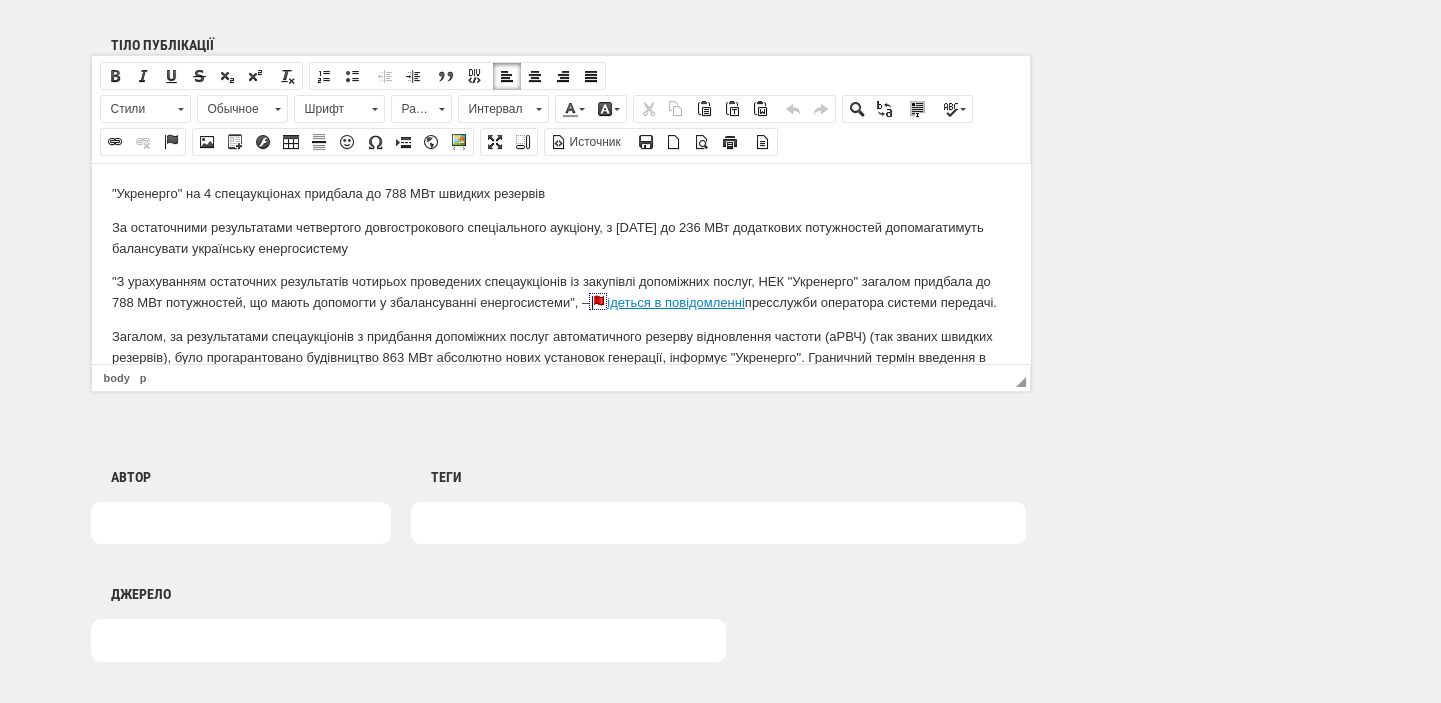 scroll, scrollTop: 503, scrollLeft: 0, axis: vertical 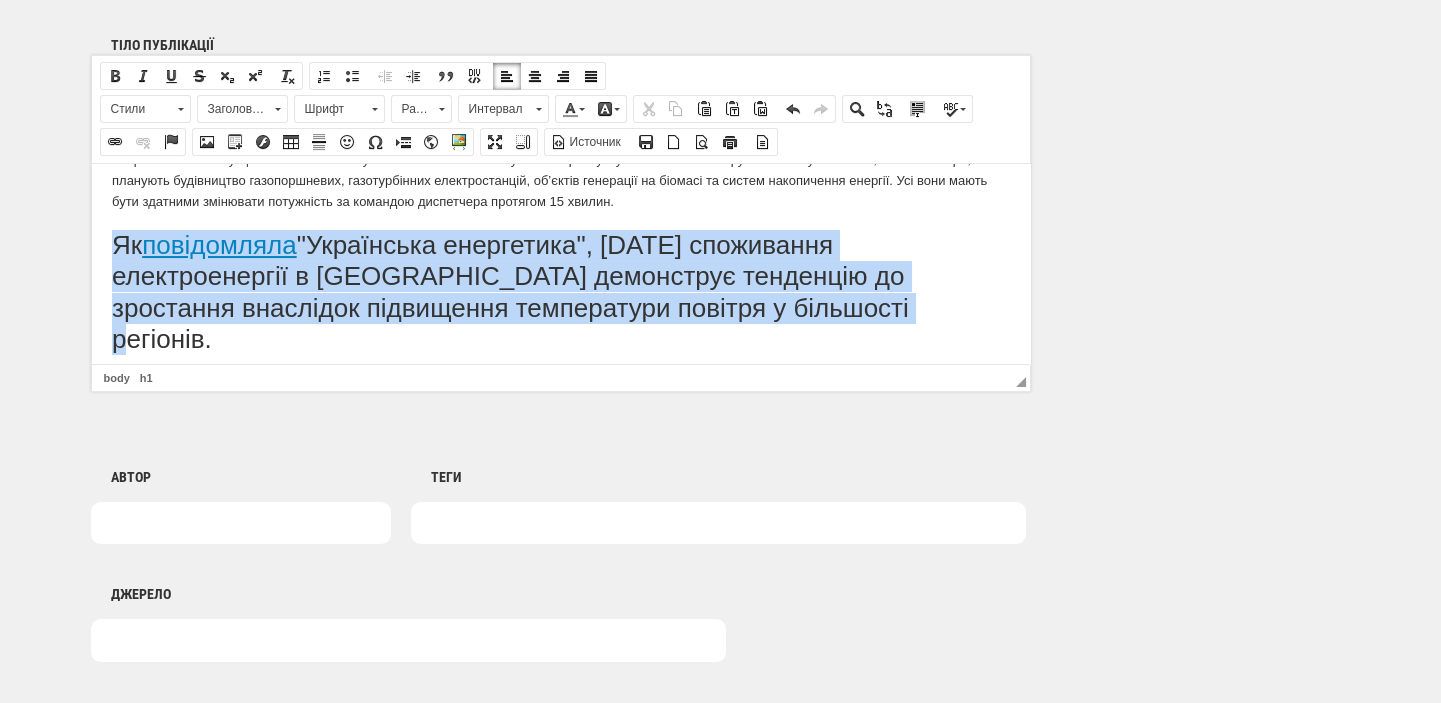 drag, startPoint x: 112, startPoint y: 283, endPoint x: 845, endPoint y: 354, distance: 736.4306 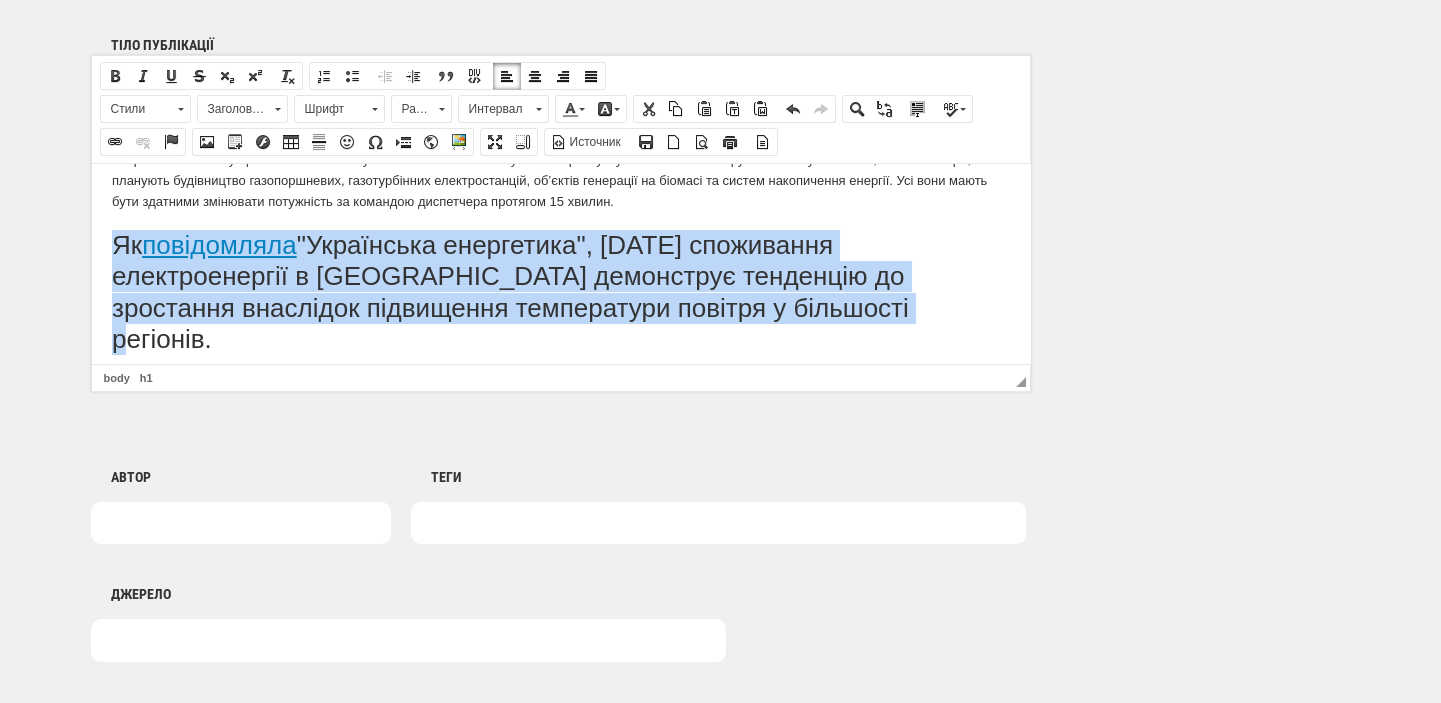 click on "Заголовок 1" at bounding box center (233, 109) 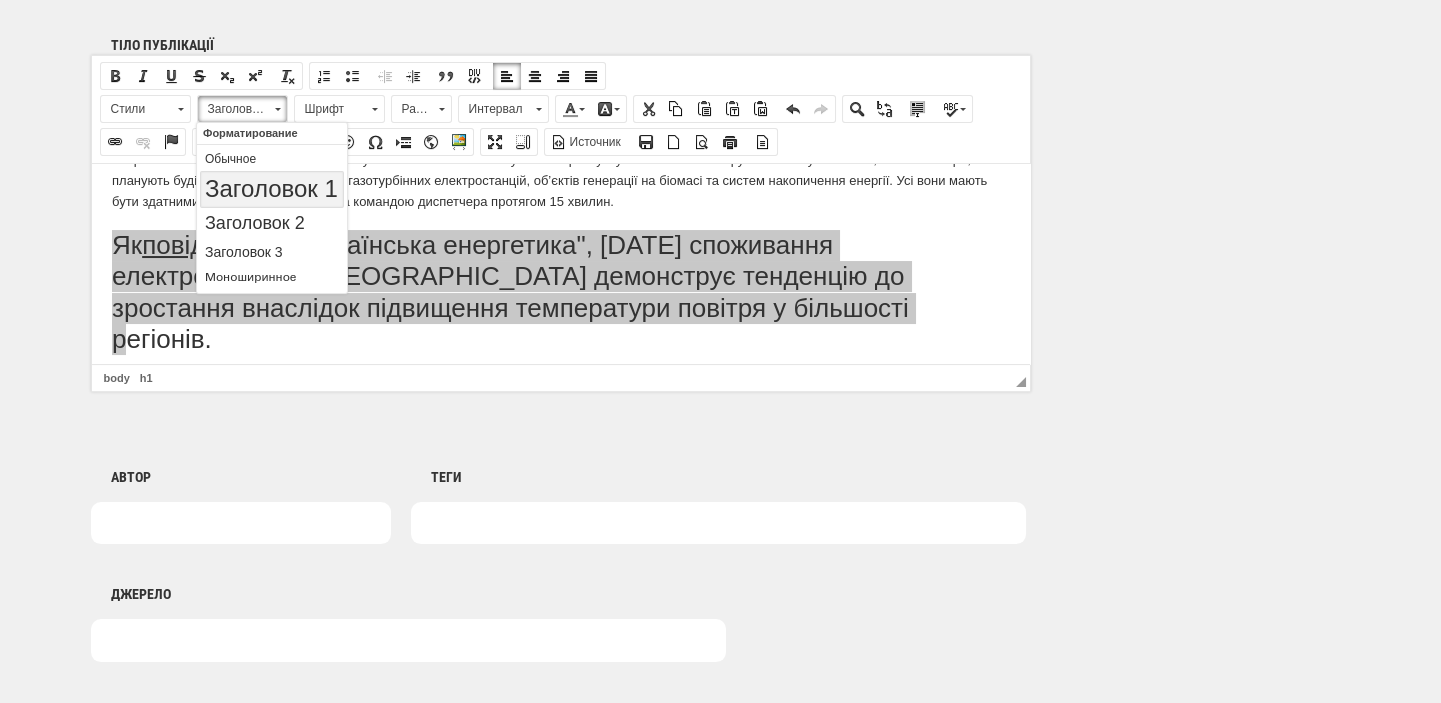 scroll, scrollTop: 0, scrollLeft: 0, axis: both 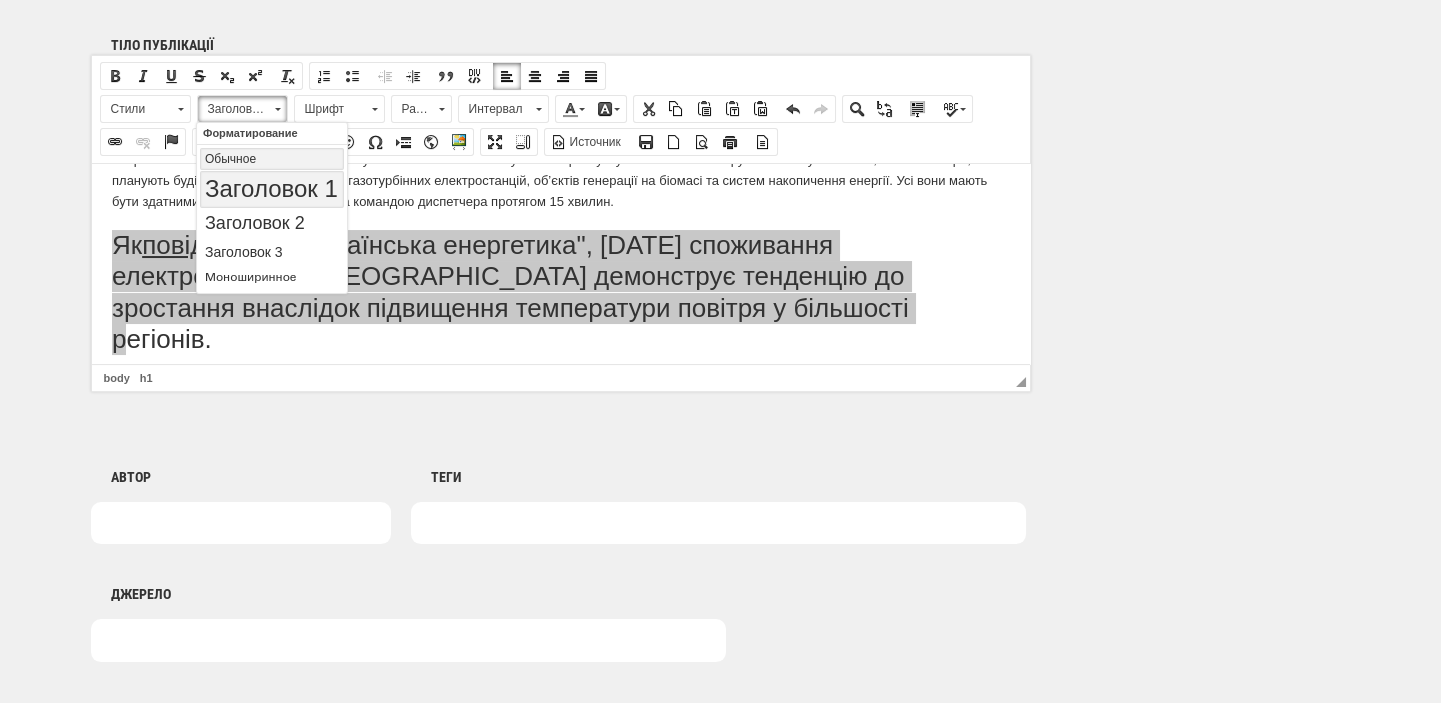 click on "Обычное" at bounding box center [272, 158] 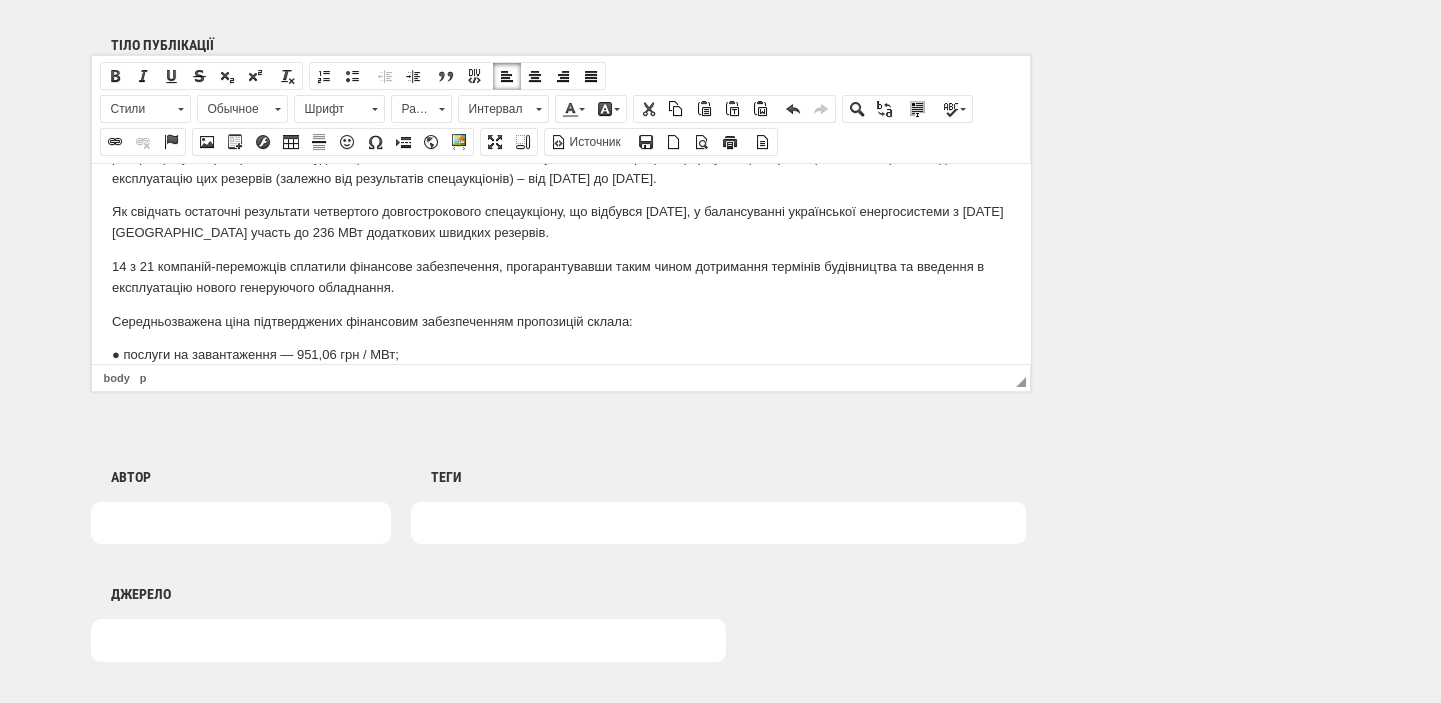 scroll, scrollTop: 0, scrollLeft: 0, axis: both 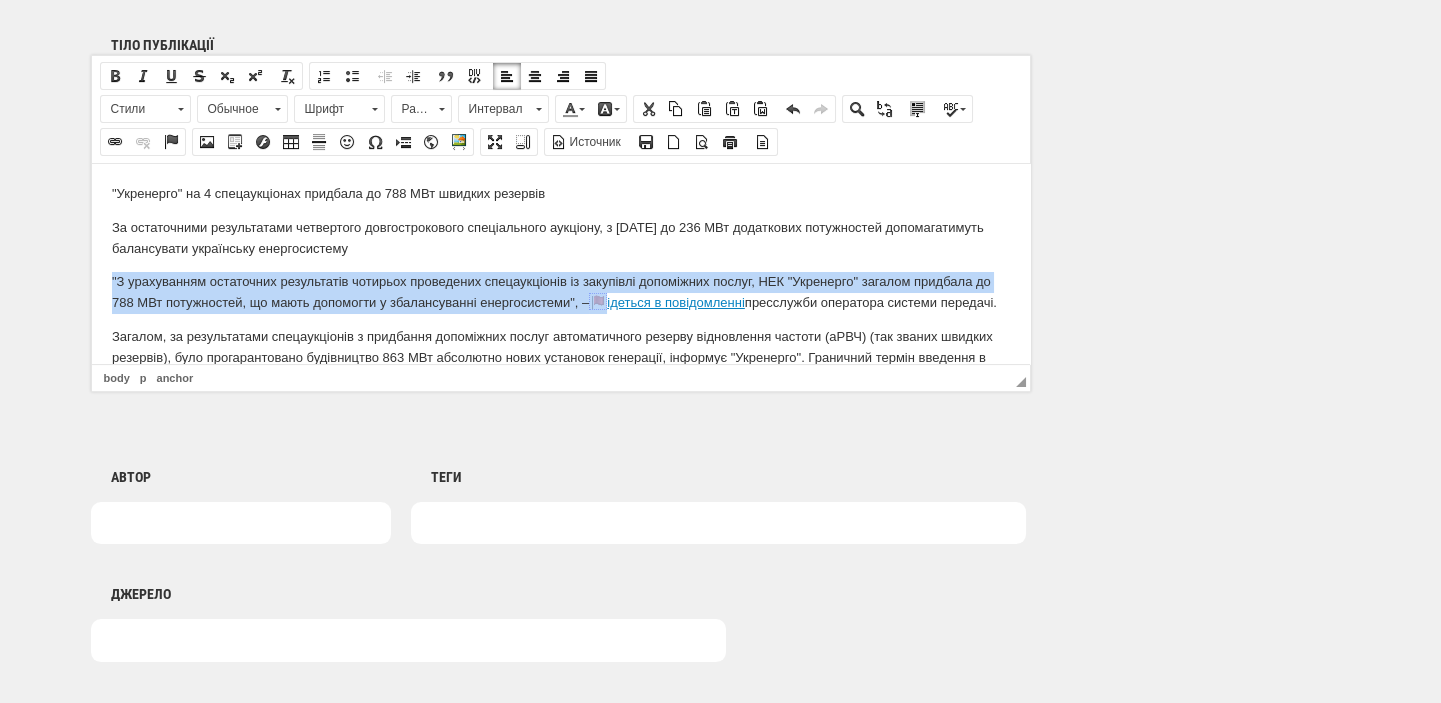 click at bounding box center (597, 300) 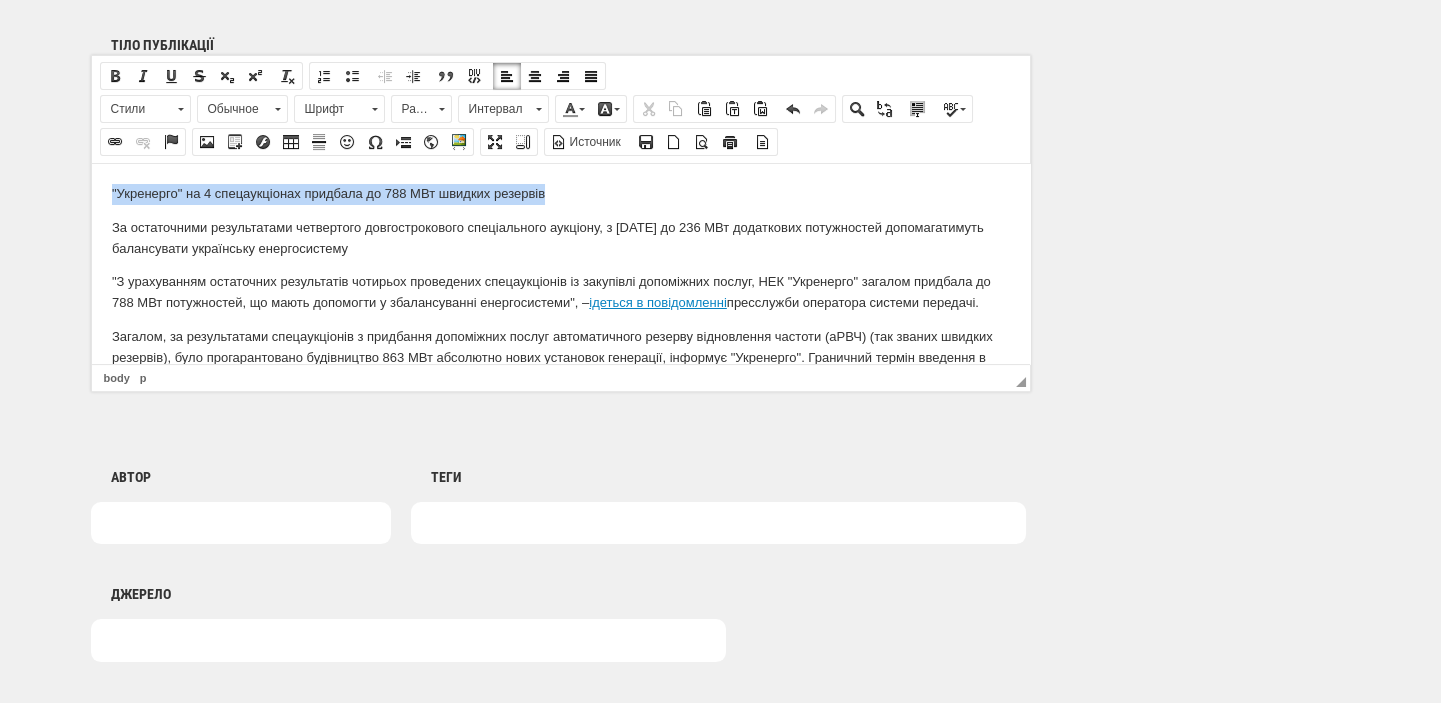 drag, startPoint x: 548, startPoint y: 187, endPoint x: 148, endPoint y: 390, distance: 448.56326 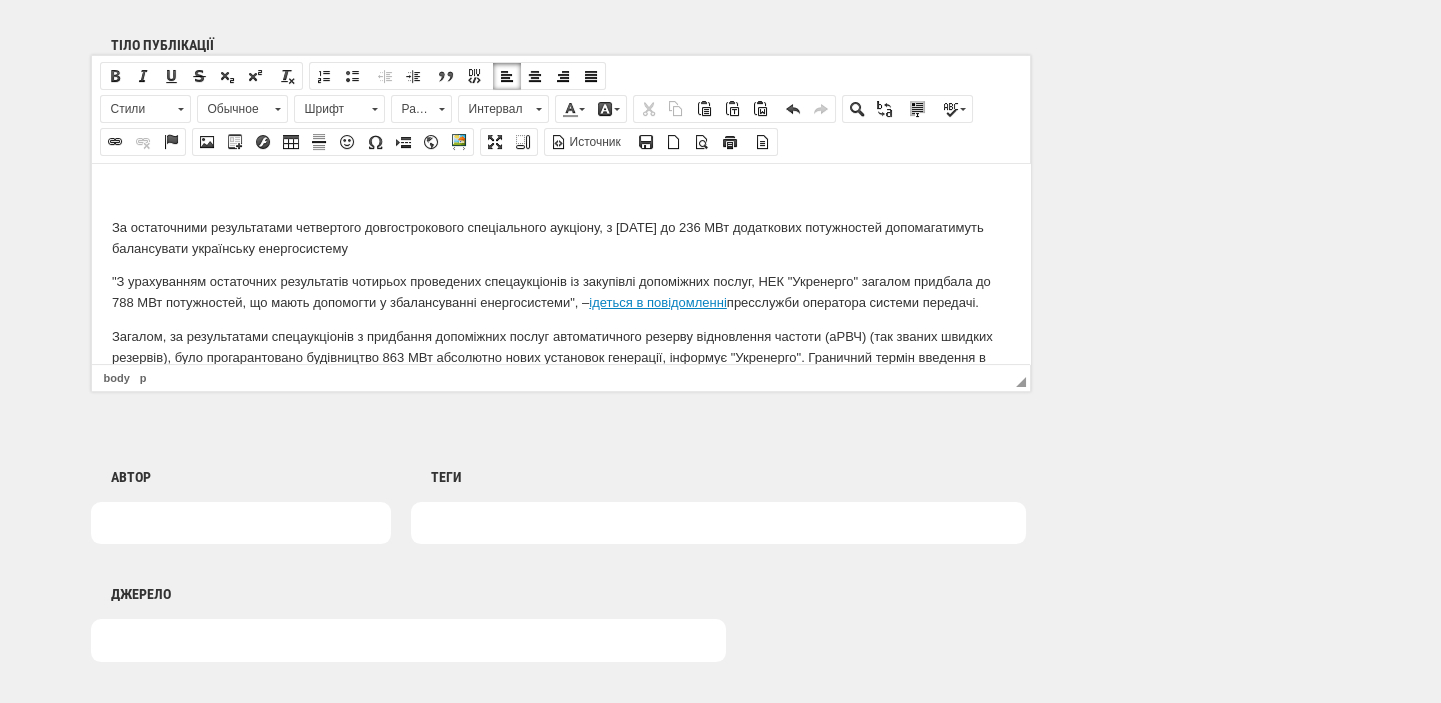 scroll, scrollTop: 848, scrollLeft: 0, axis: vertical 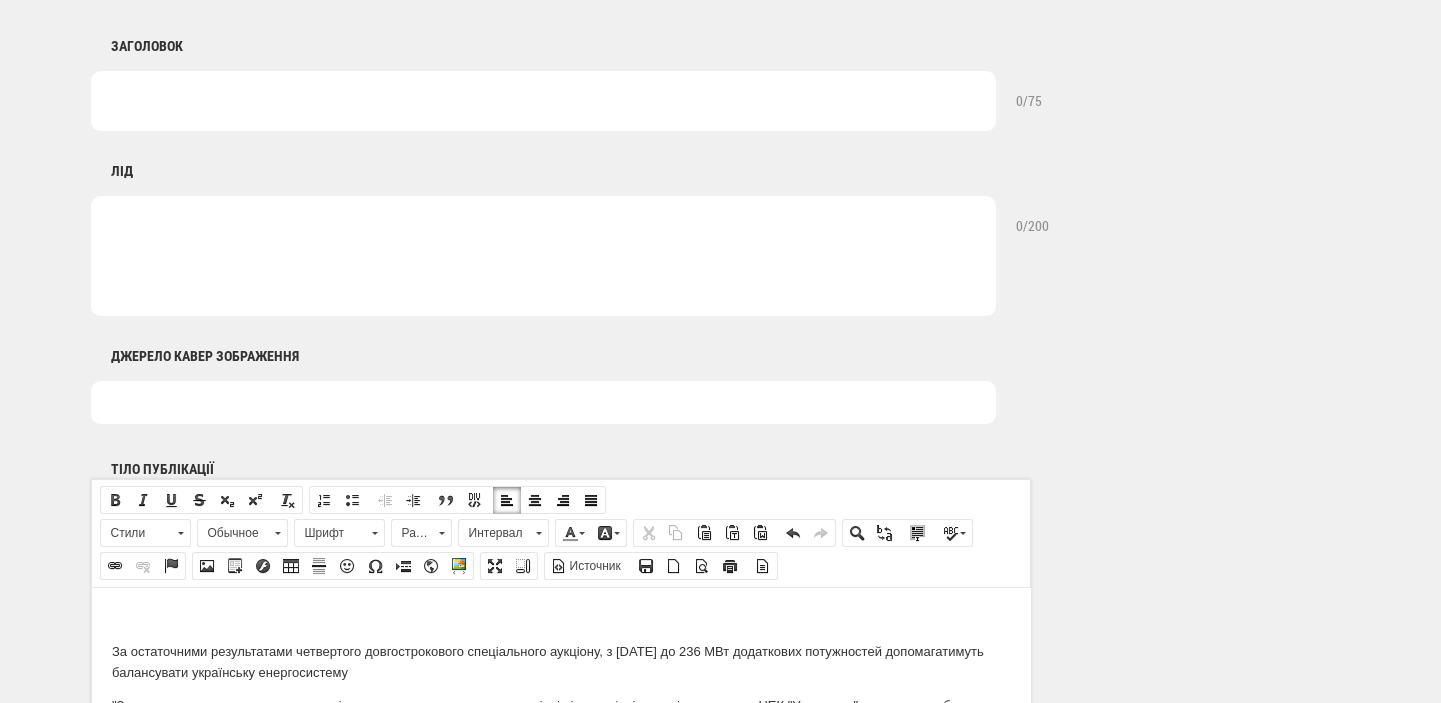 click at bounding box center [543, 101] 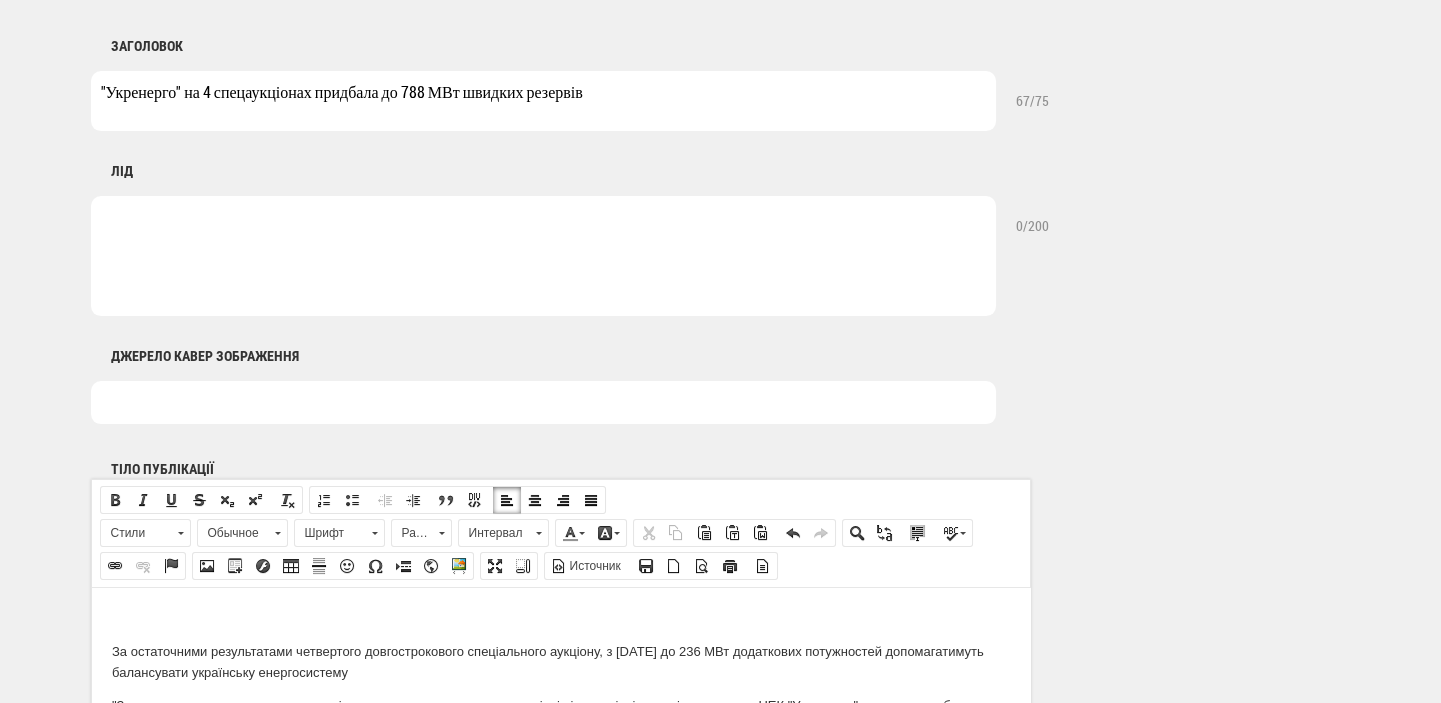 type on ""Укренерго" на 4 спецаукціонах придбала до 788 МВт швидких резервів" 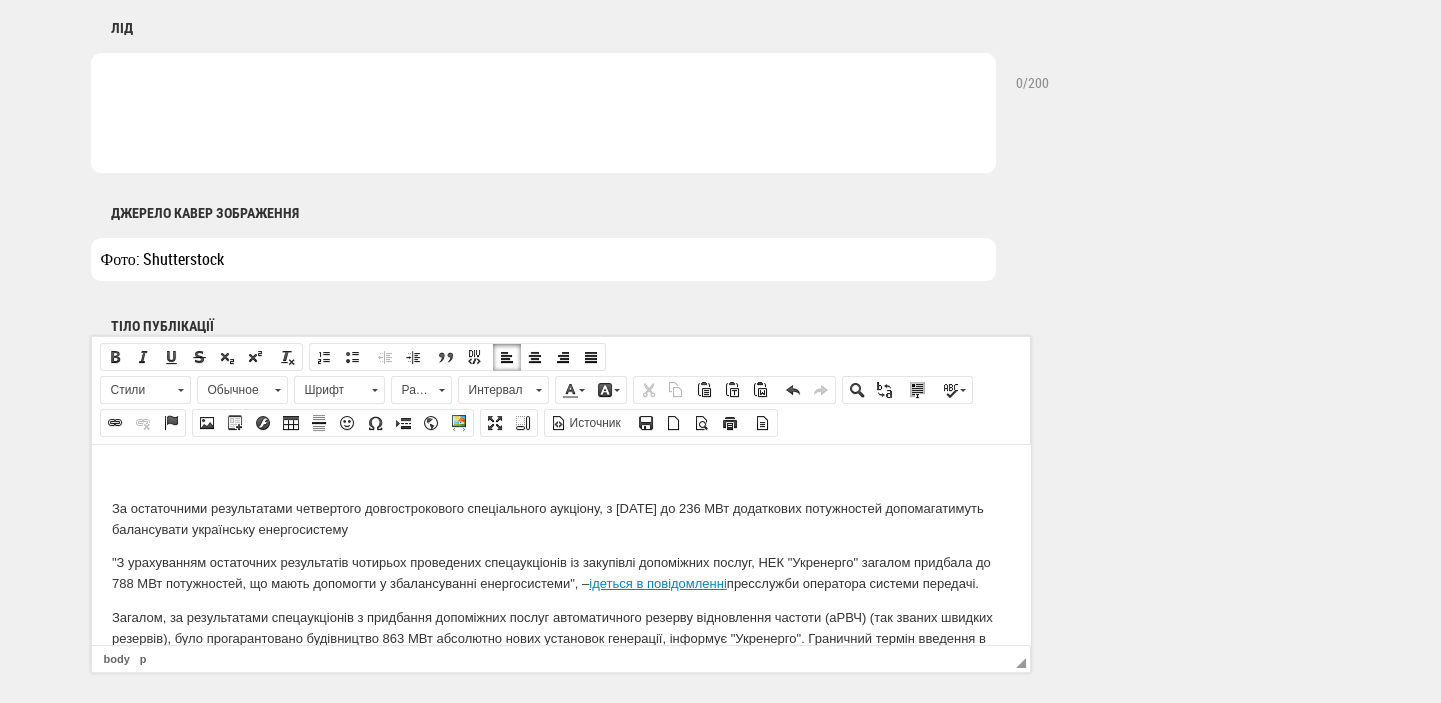 scroll, scrollTop: 1060, scrollLeft: 0, axis: vertical 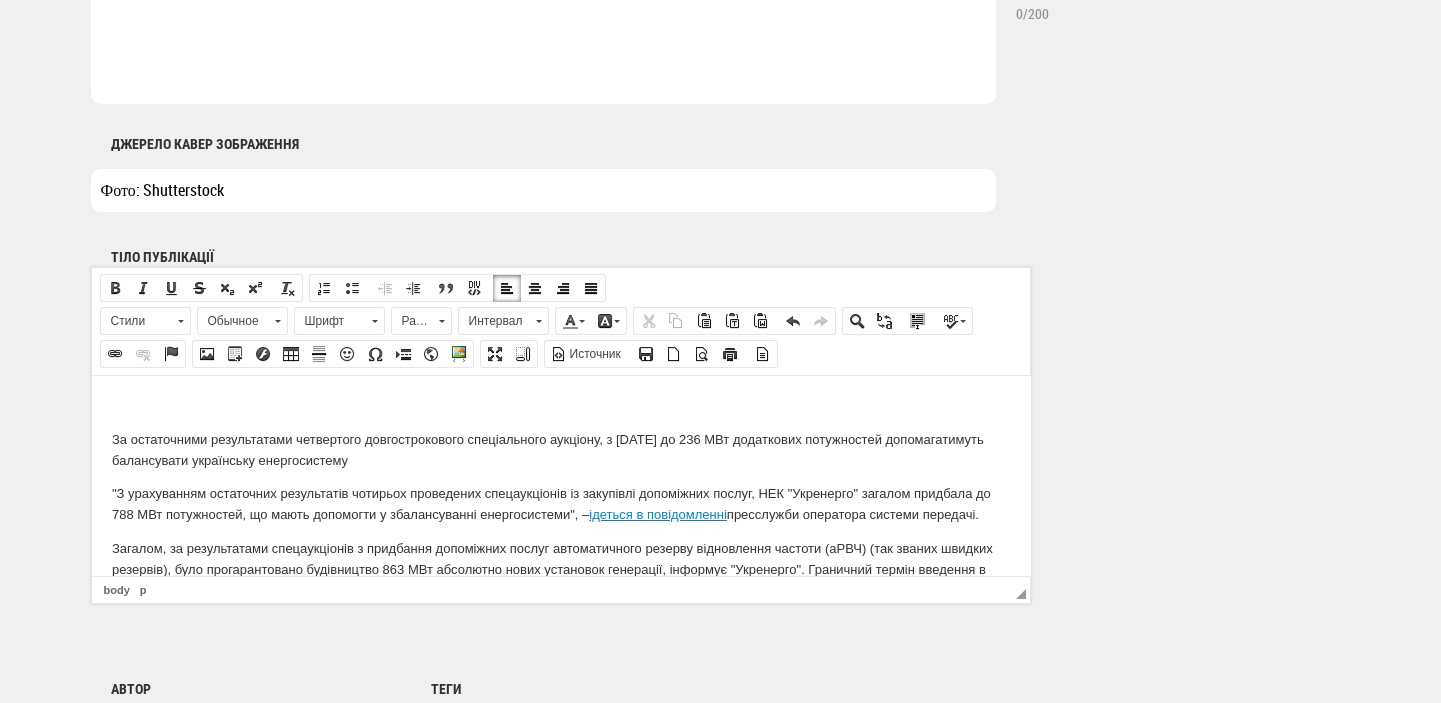 drag, startPoint x: 114, startPoint y: 441, endPoint x: 466, endPoint y: 457, distance: 352.36343 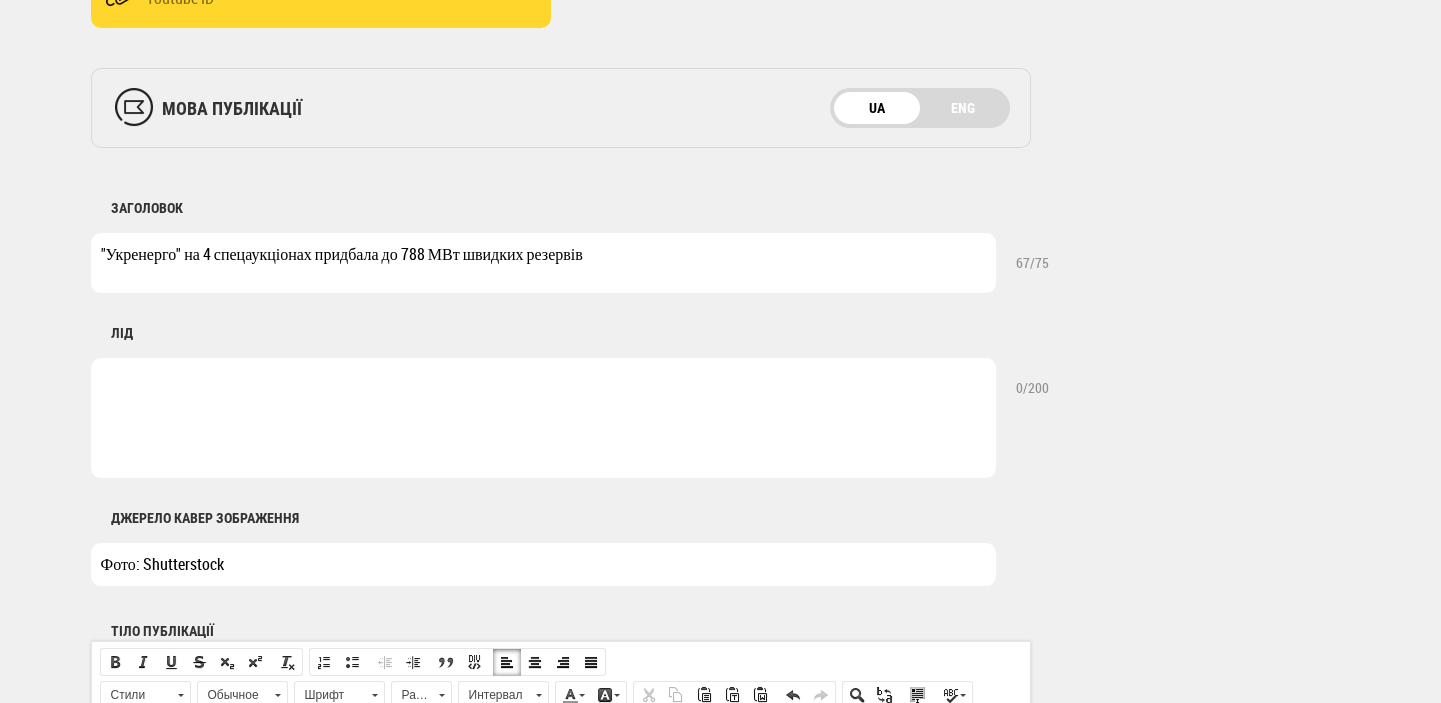 scroll, scrollTop: 636, scrollLeft: 0, axis: vertical 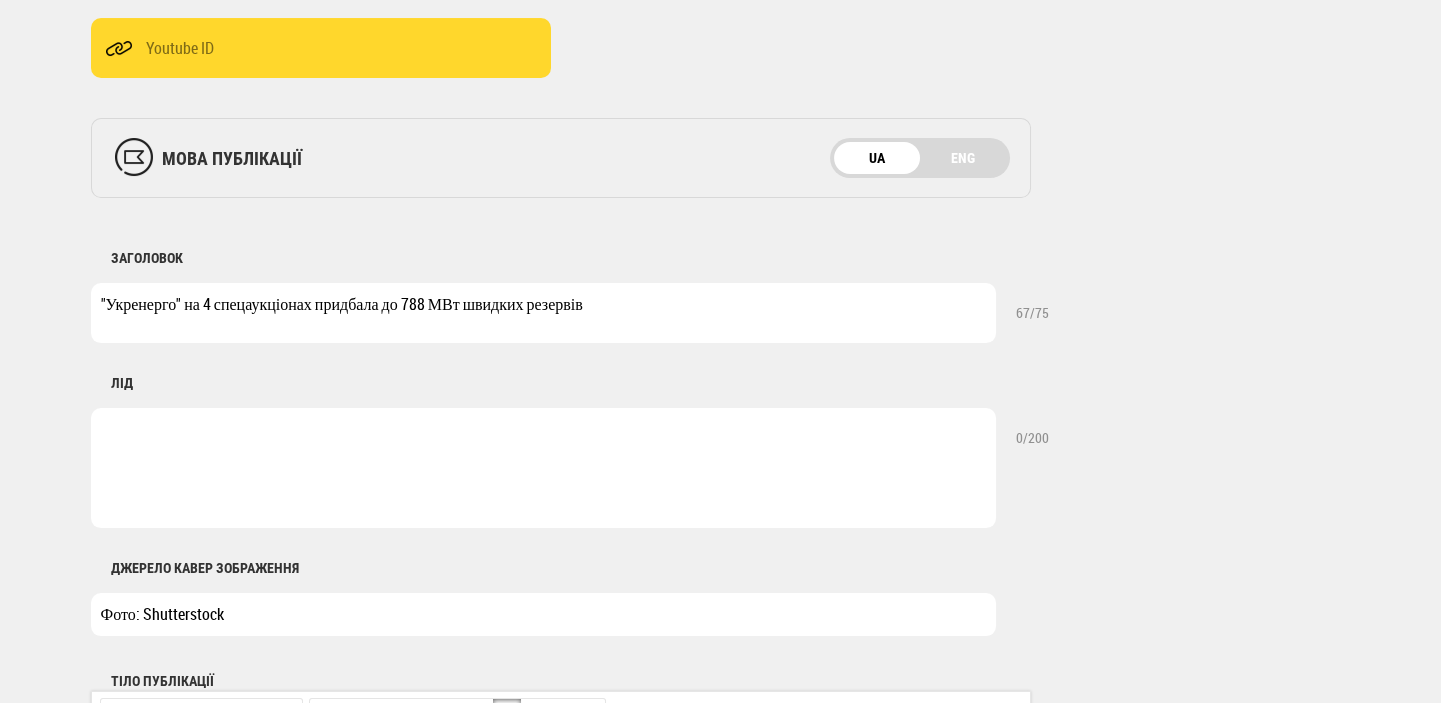 click at bounding box center [543, 468] 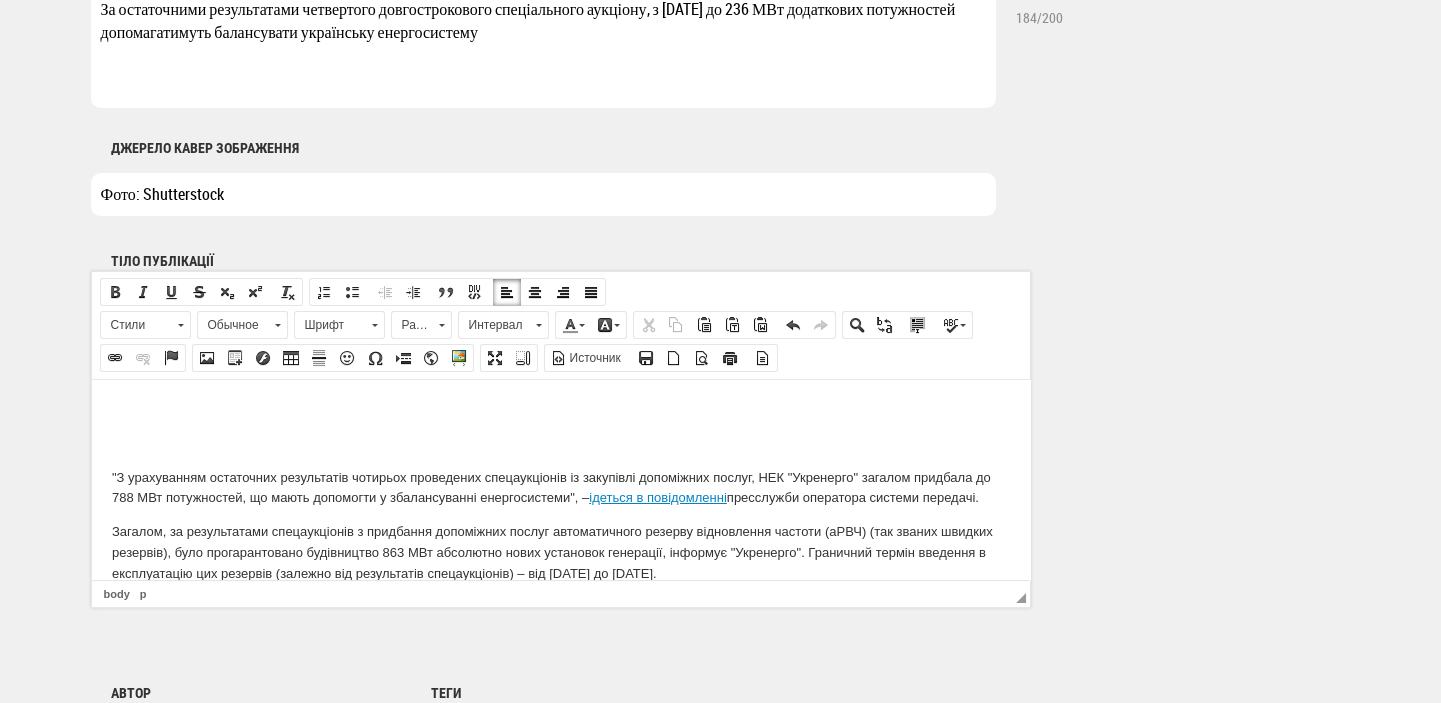 scroll, scrollTop: 1060, scrollLeft: 0, axis: vertical 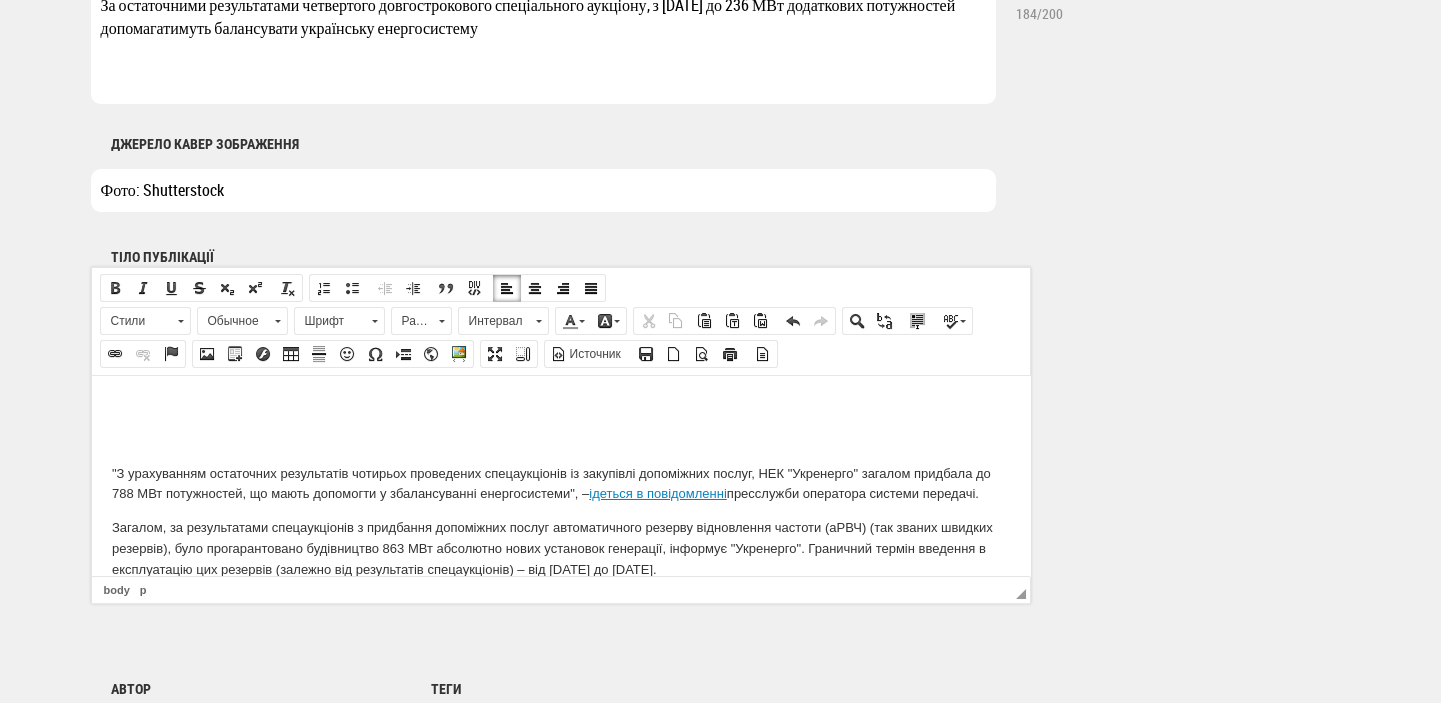 type on "За остаточними результатами четвертого довгострокового спеціального аукціону, з 1 грудня 2026 року до 236 МВт додаткових потужностей допомагатимуть балансувати українську енергосистему" 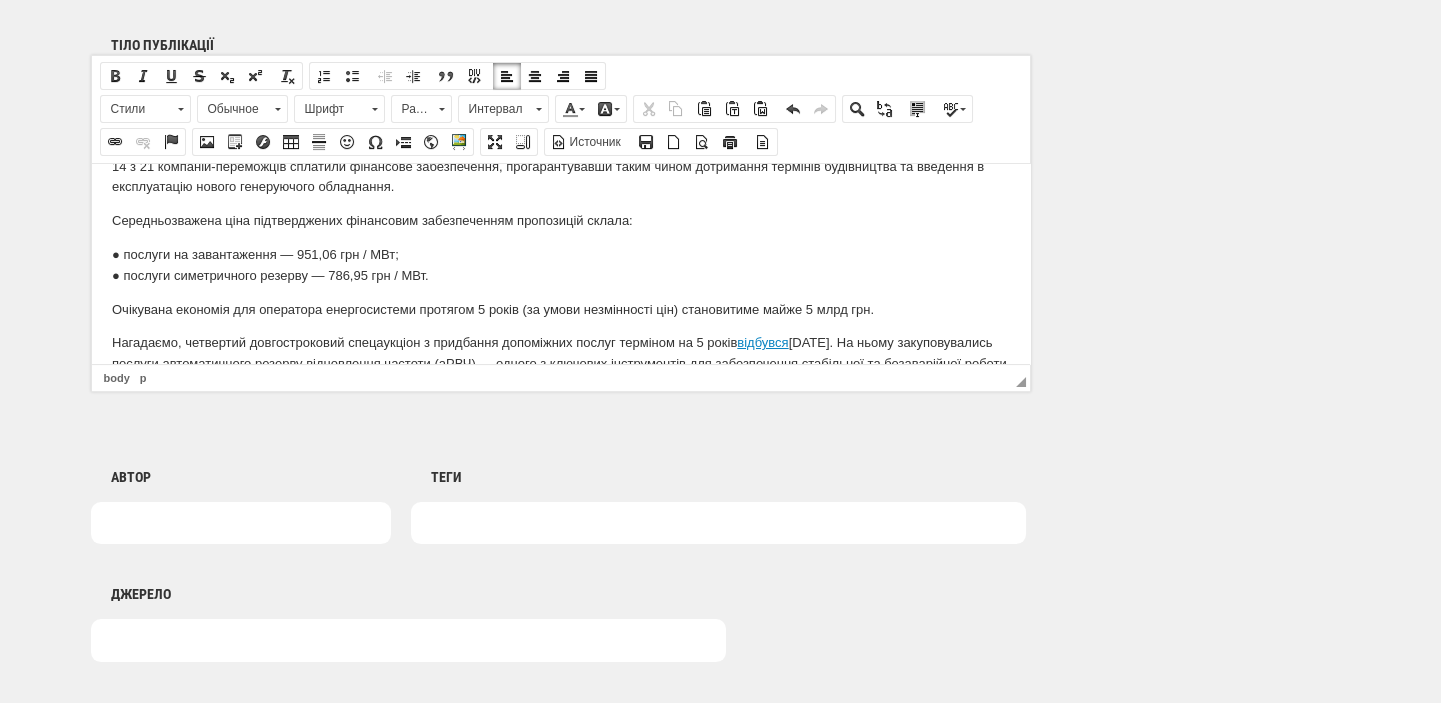 scroll, scrollTop: 360, scrollLeft: 0, axis: vertical 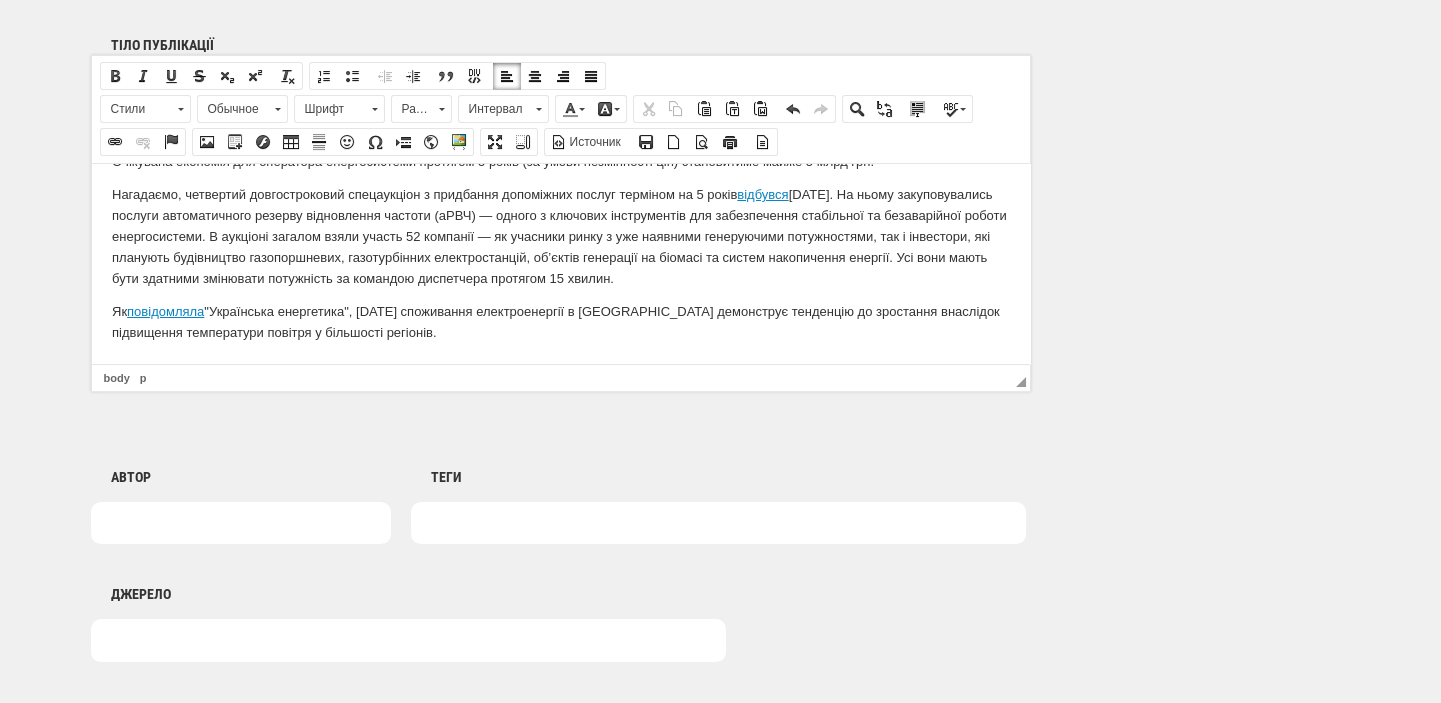 click at bounding box center (718, 523) 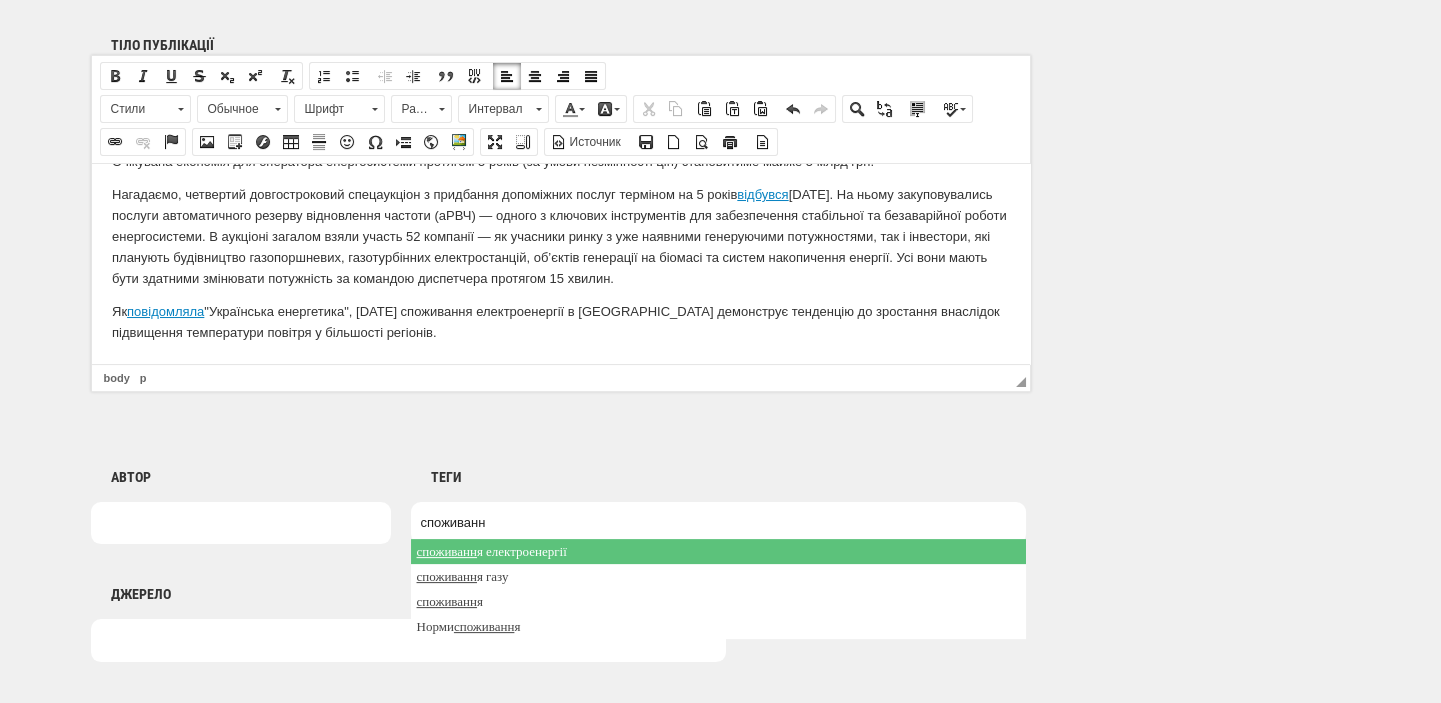 type on "споживанн" 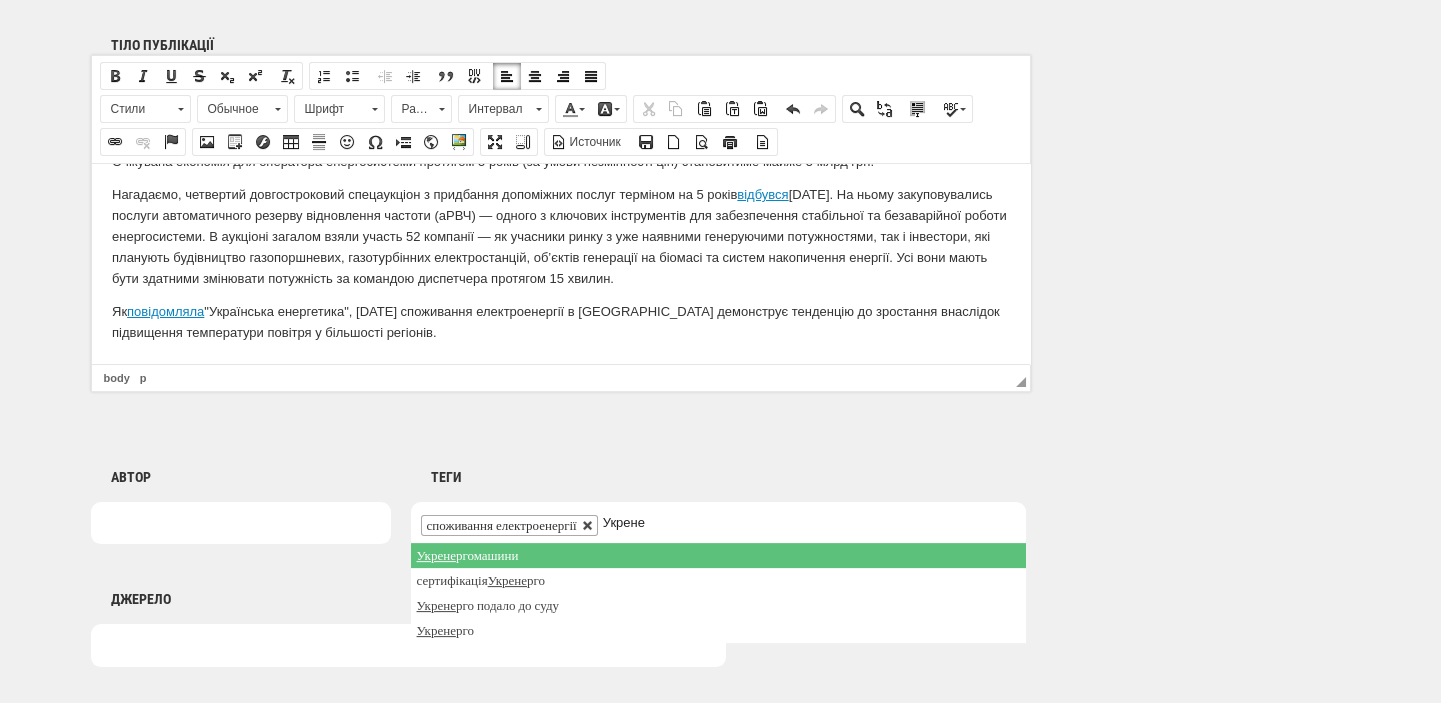 type on "Укрене" 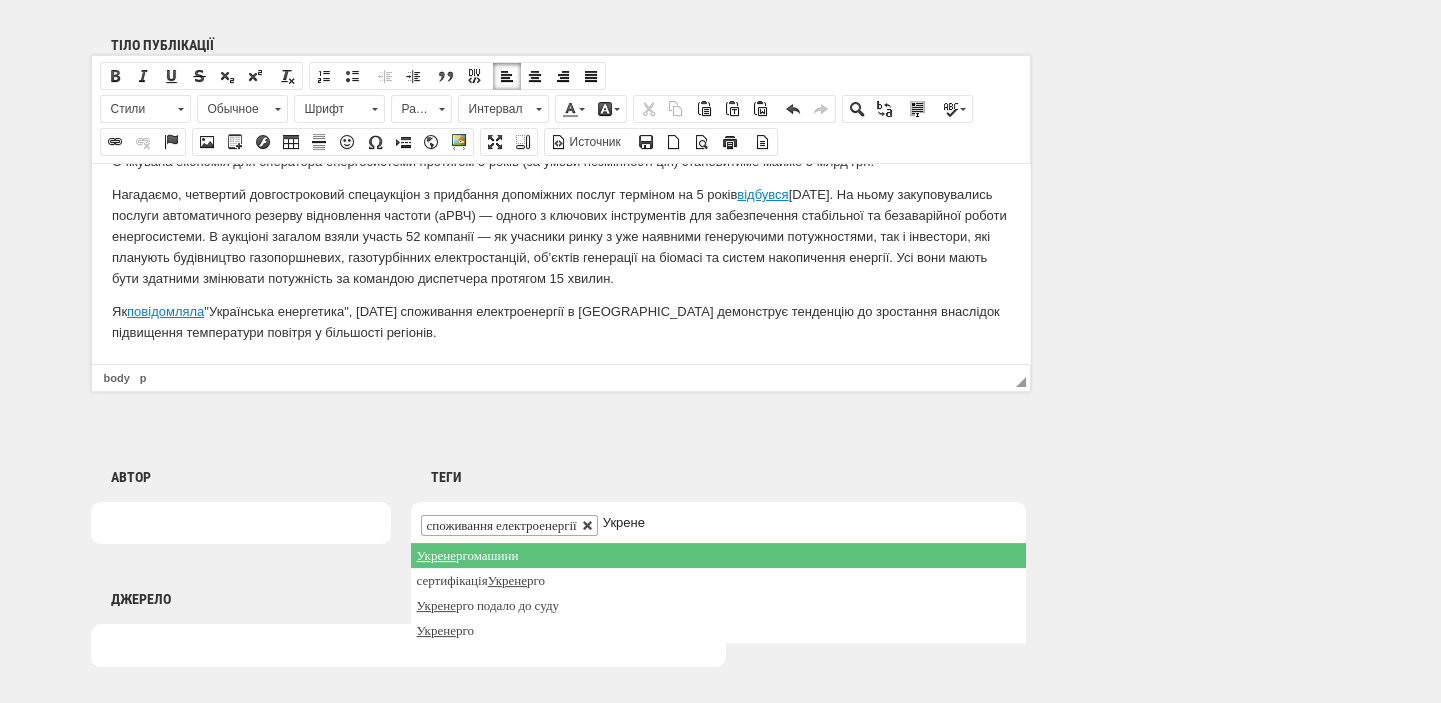 click at bounding box center (588, 526) 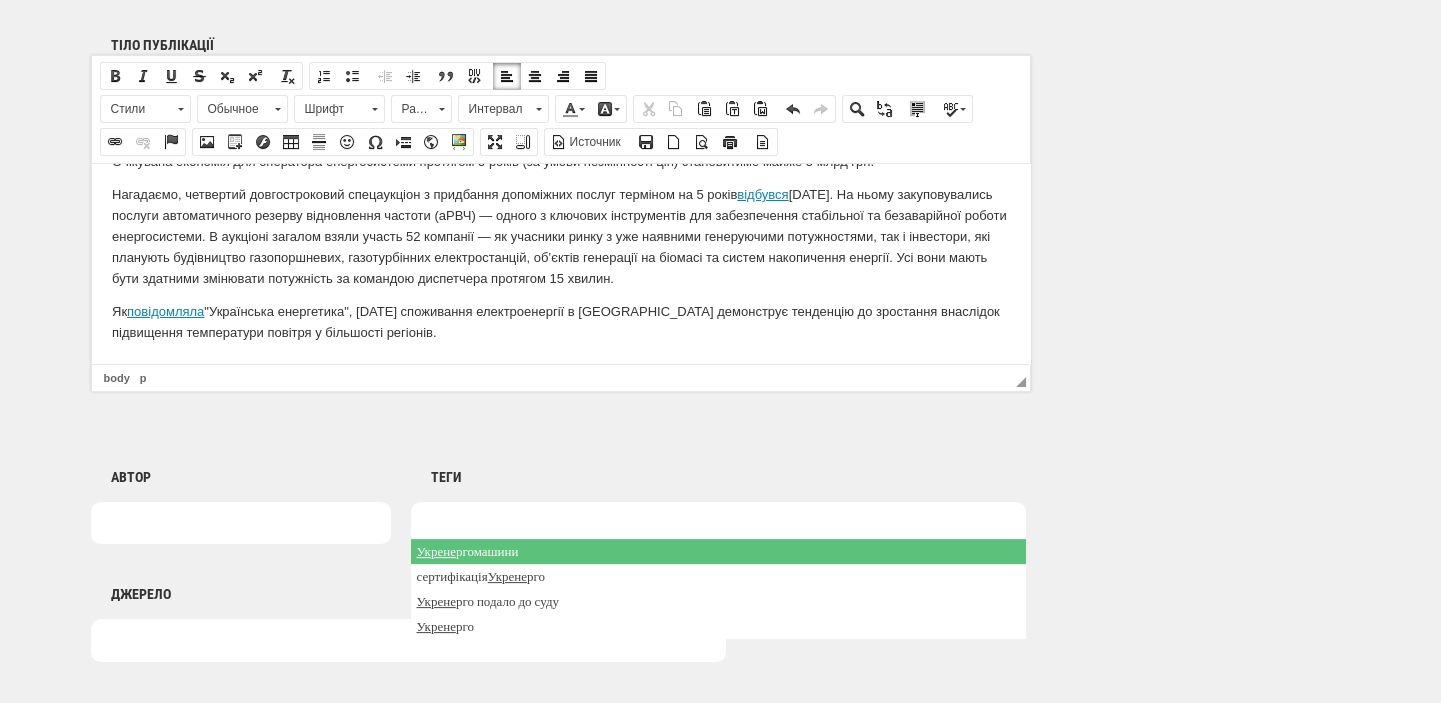 click at bounding box center [718, 523] 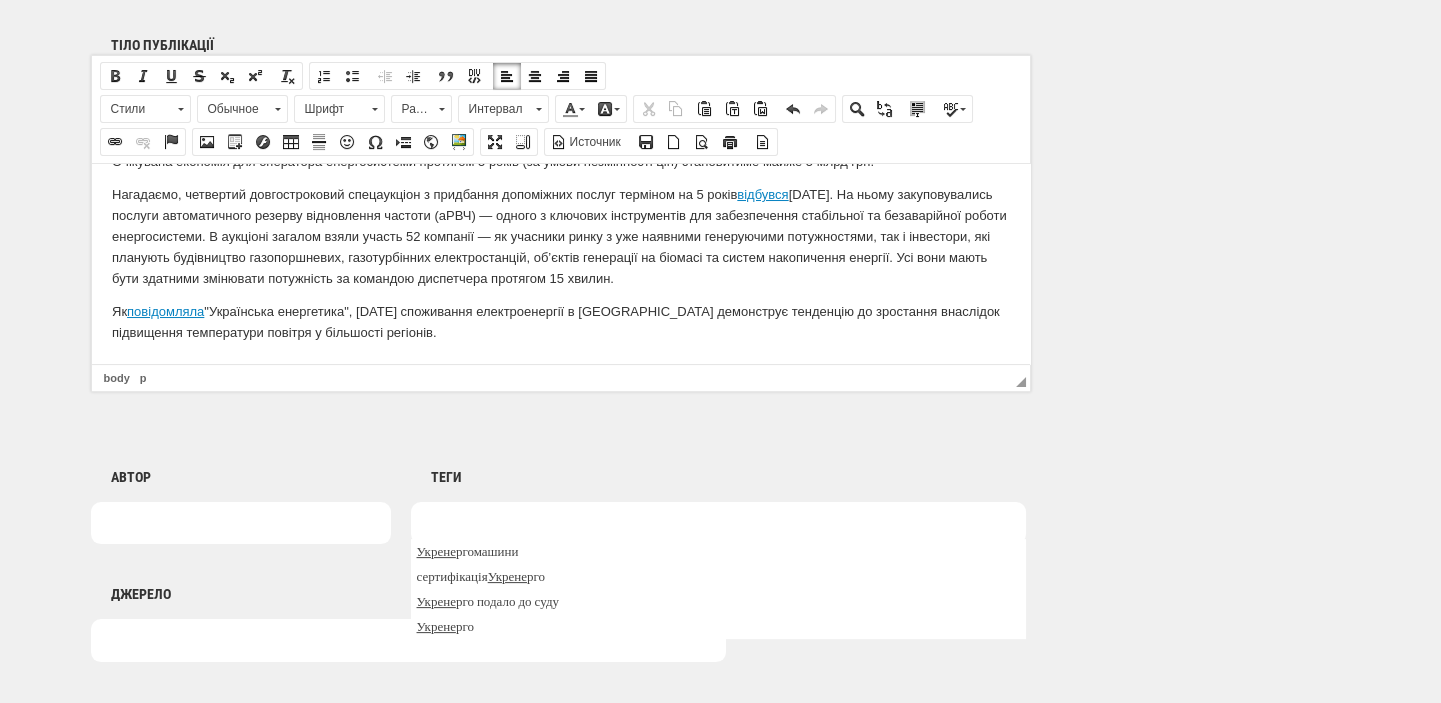 click on "Публікація Новини Новини Матеріали Мультимедіа Блог Документи Категорія Відео Фото Аналітика Розслідування Репортаж Анонси Спецтема Iнтерв’ю Інфографіка Аналітика Green Deal Географія Зняти вибране Головне Важливе Кавер зображення picture video UPLOAD DELETE Налаштування Дата публікації
1
2
3
4
5
6
7
8
9
10
11
12
13
14
15
16
17
18
19
20
21
22
23
24
25
26
27
28
29
30
31
січня
лютого
березня
квітня
травня
червня
липня
серпня
вересня
жовтня
листопада
грудня
2020
2021
2022
2023
2024
2025
2026
2027
2028
2029
2030
—
00
01
02
03
04
05
06
07
08
09
10
11
12
13
14
15
16
17" at bounding box center [720, -157] 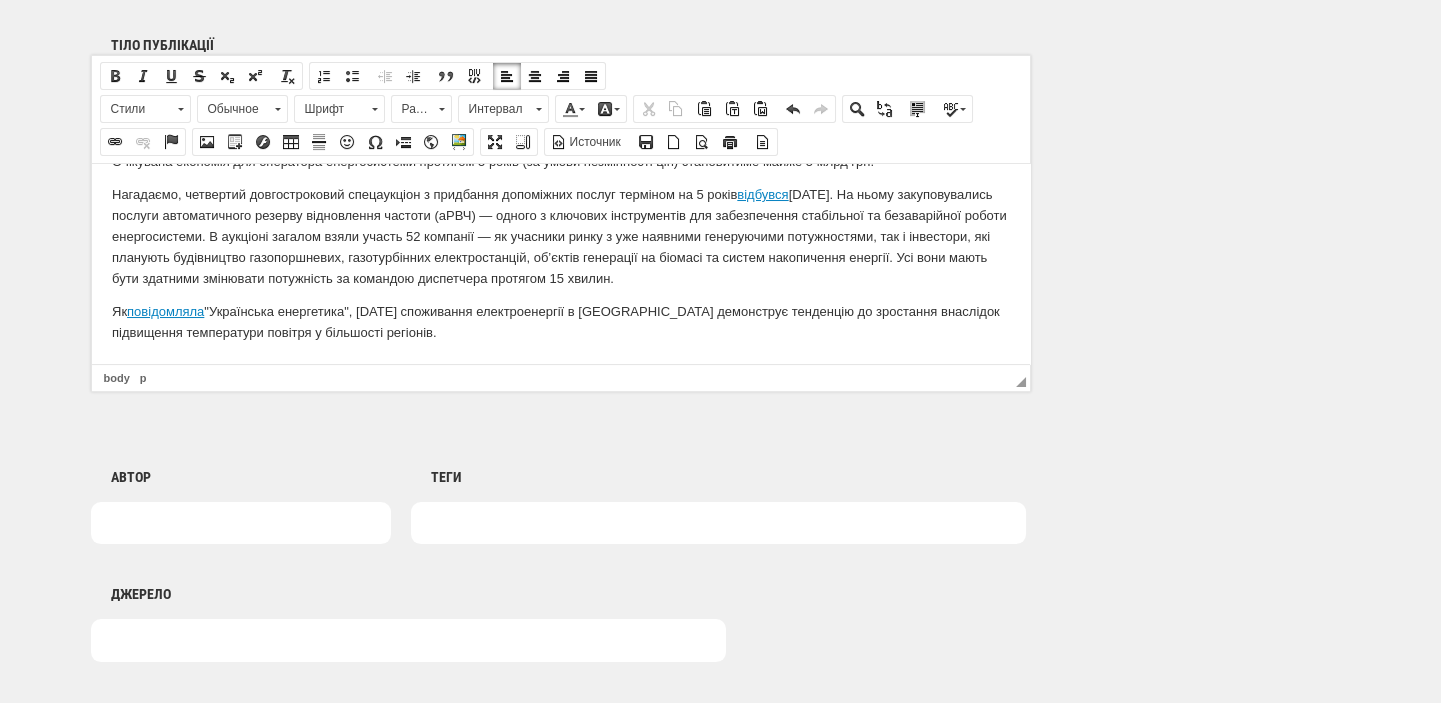 click at bounding box center (718, 523) 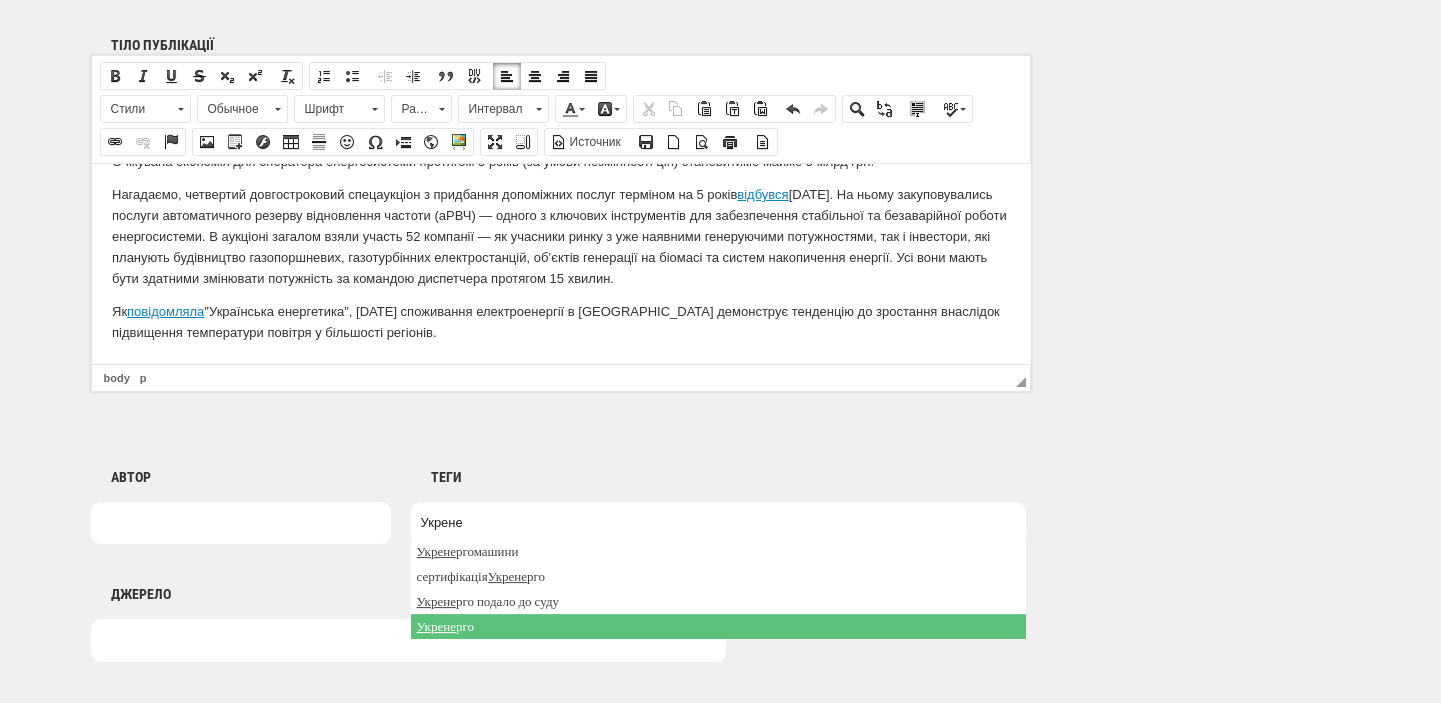 type on "Укрене" 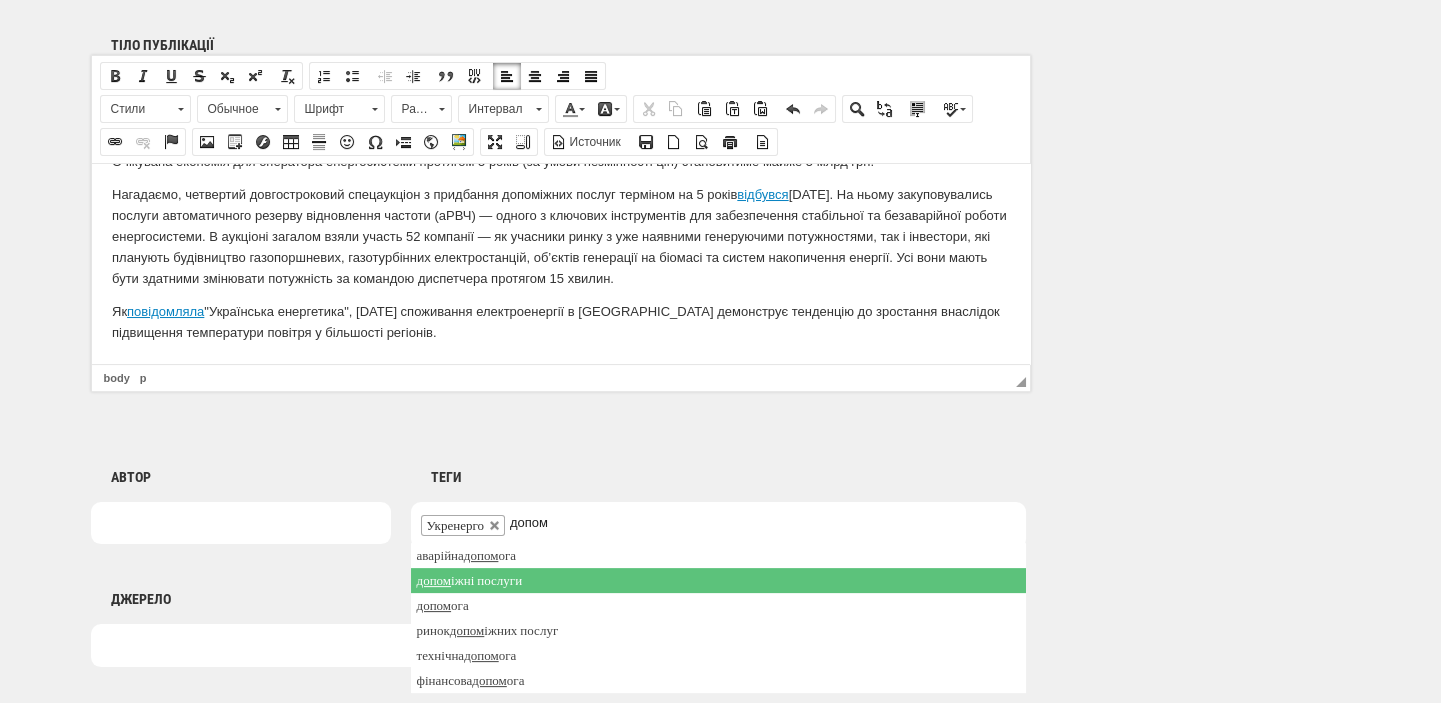 type on "допом" 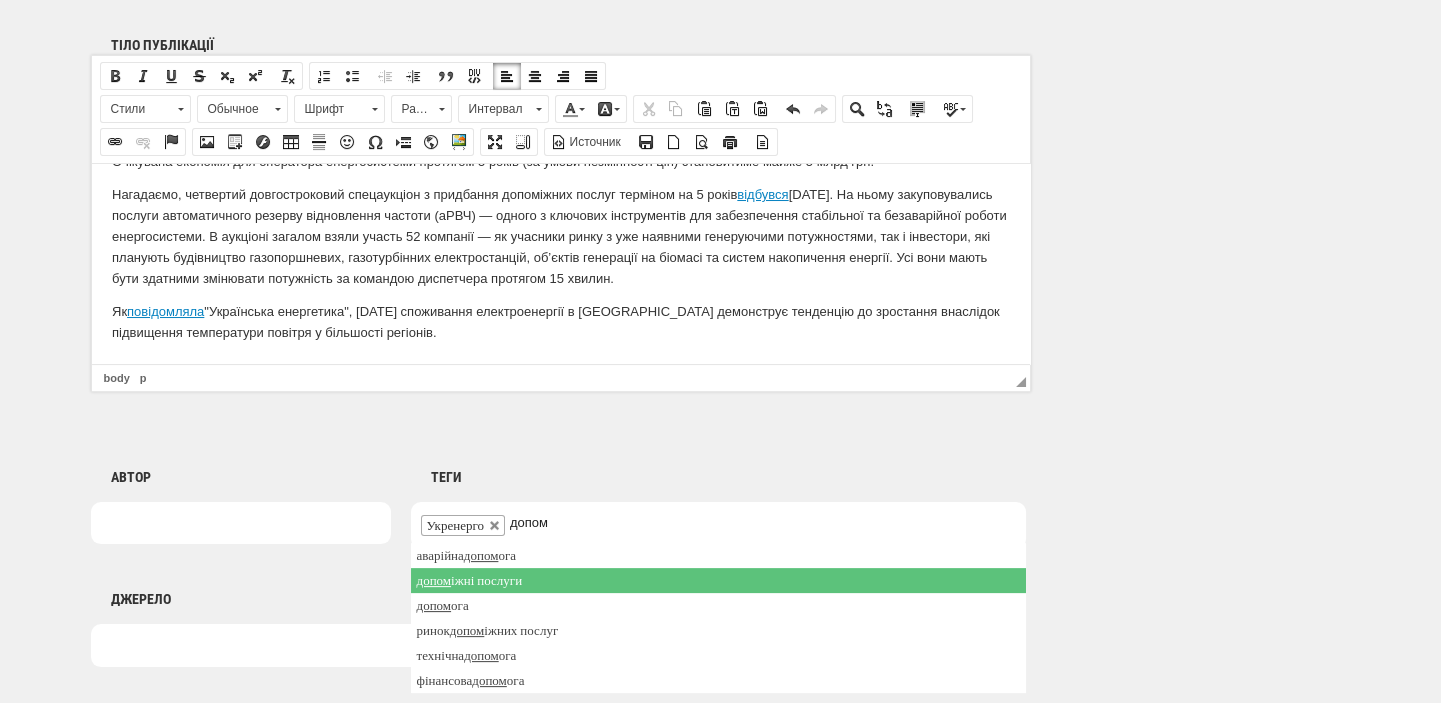 click on "допом іжні послуги" at bounding box center (718, 580) 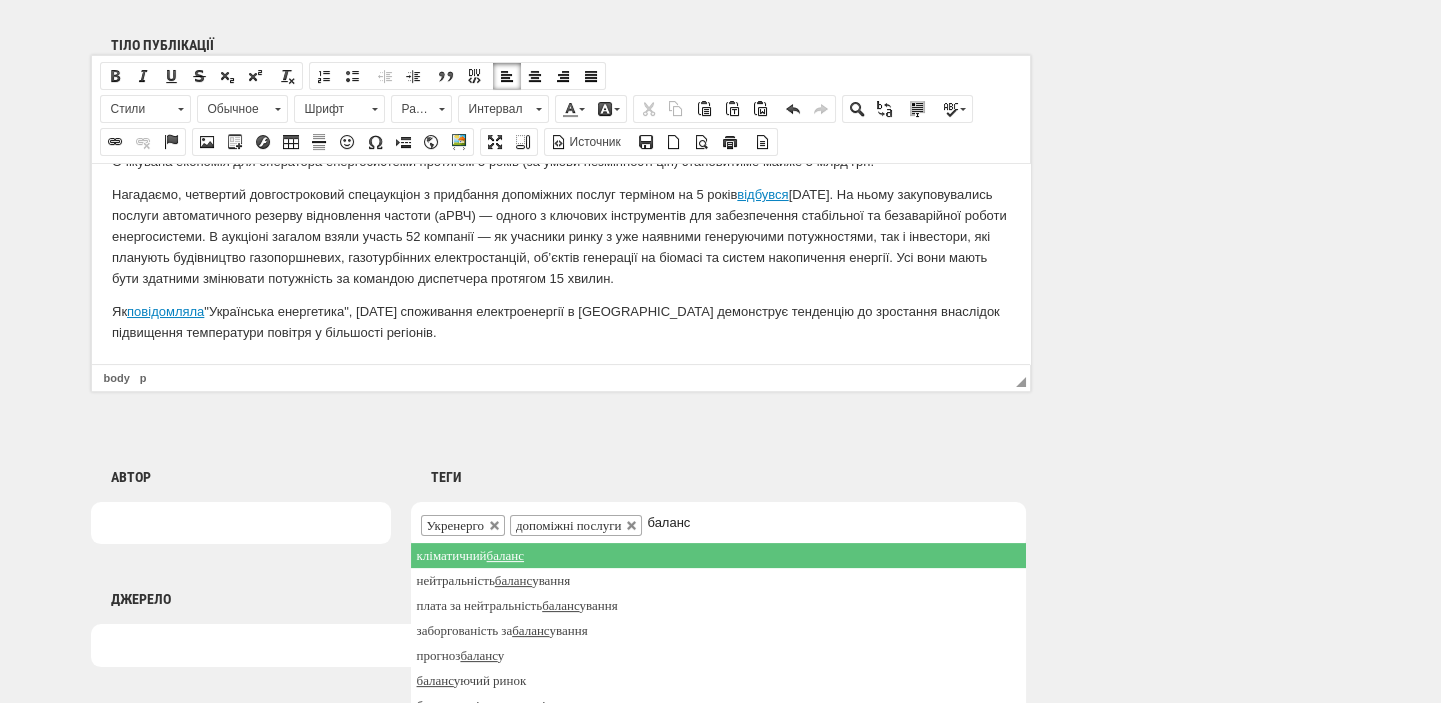 scroll, scrollTop: 24, scrollLeft: 0, axis: vertical 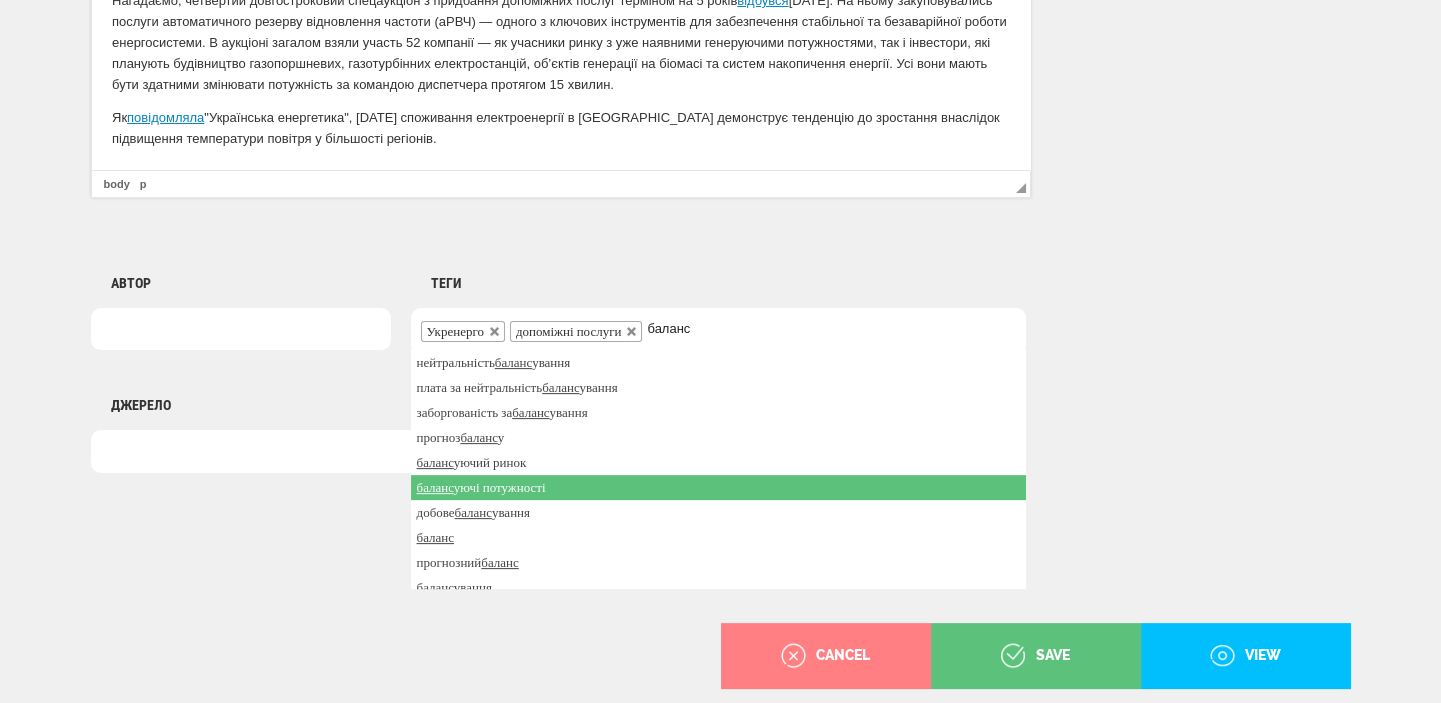type on "баланс" 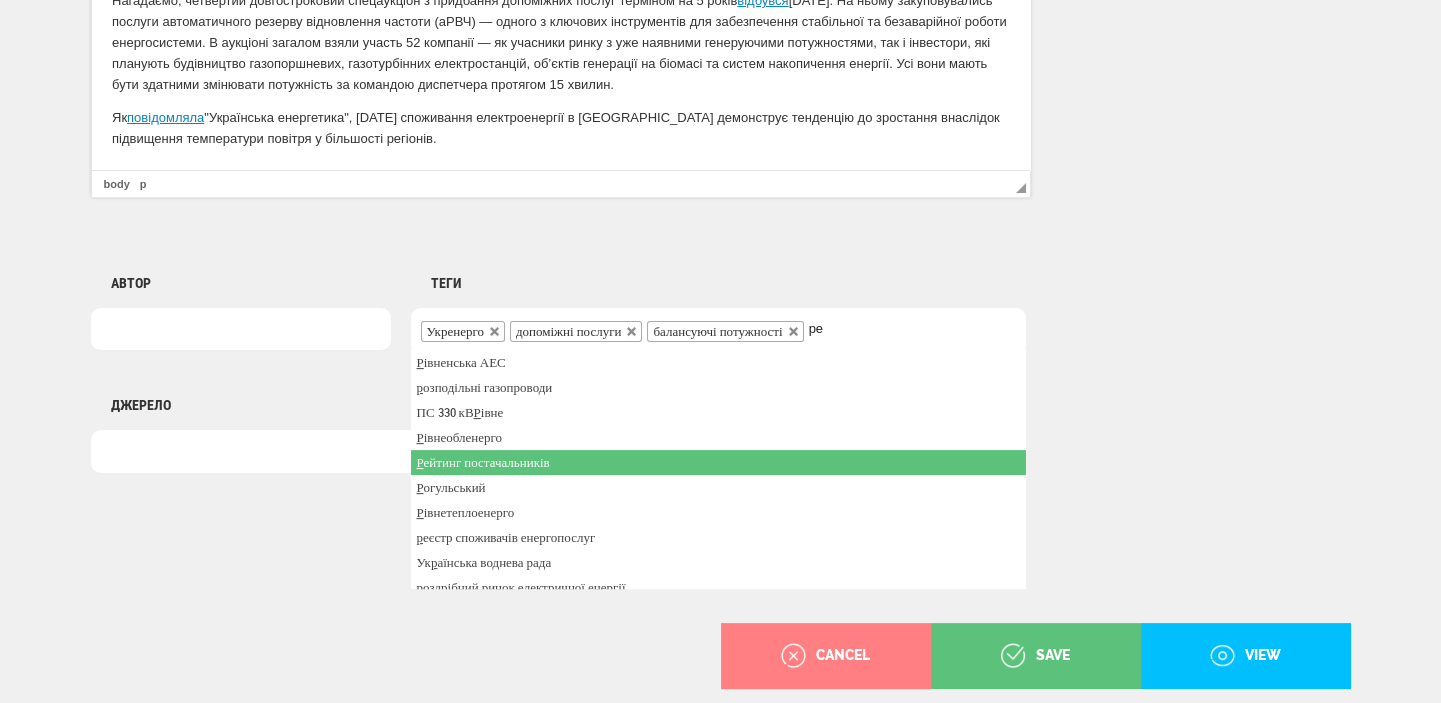scroll, scrollTop: 0, scrollLeft: 0, axis: both 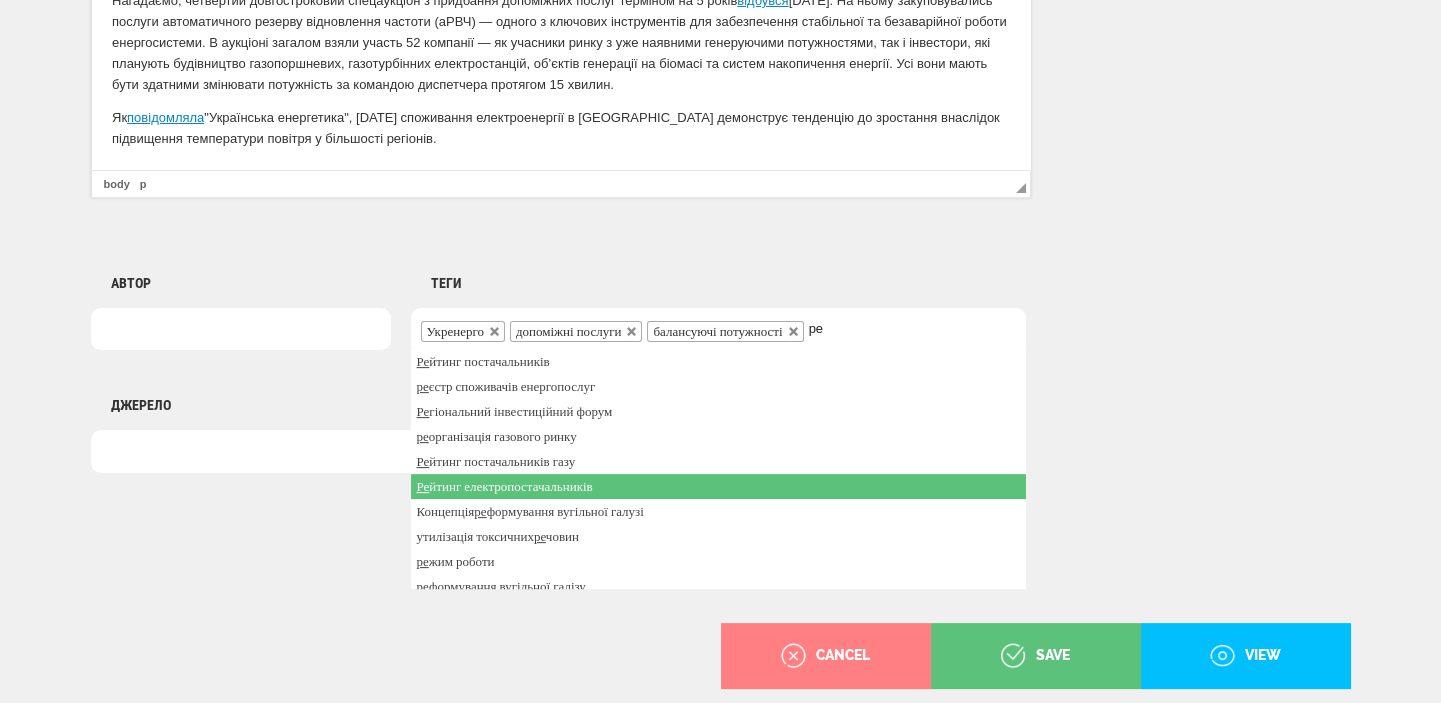 type on "р" 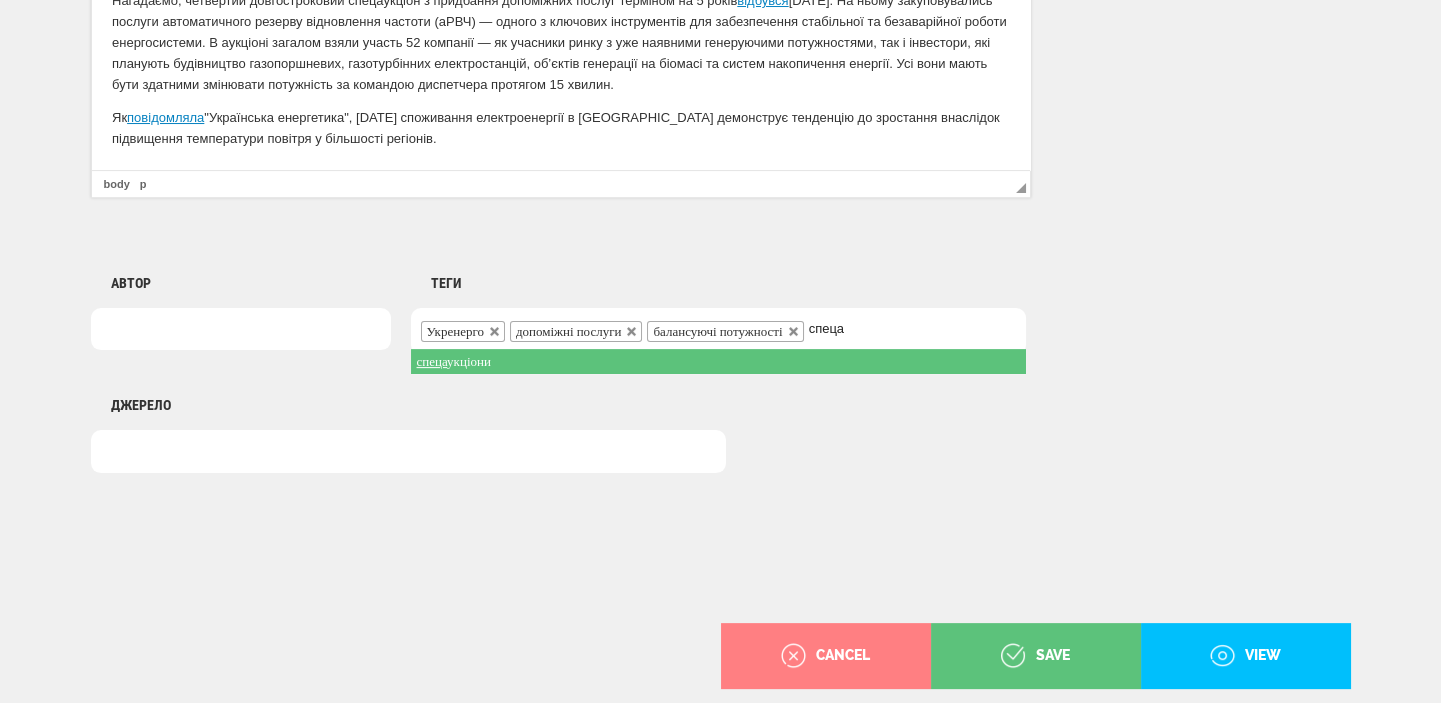 type on "спеца" 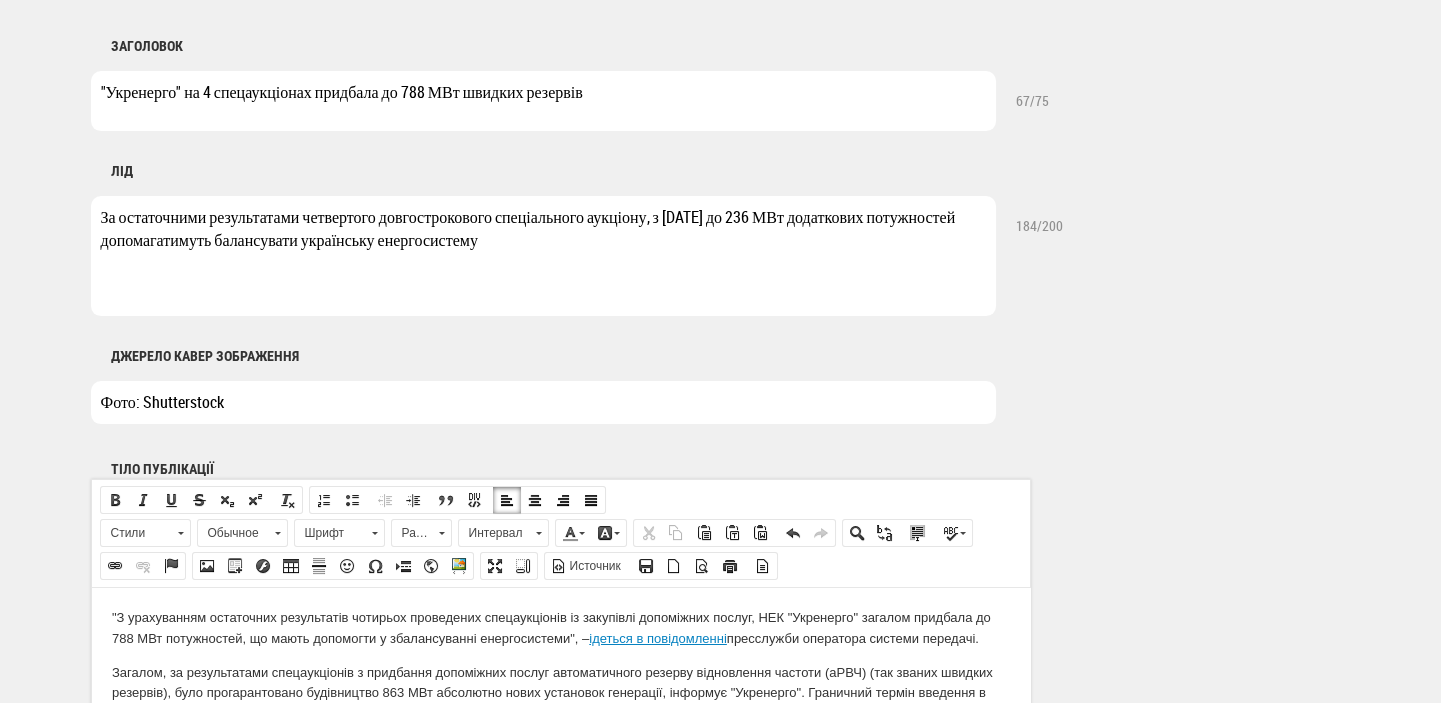 scroll, scrollTop: 636, scrollLeft: 0, axis: vertical 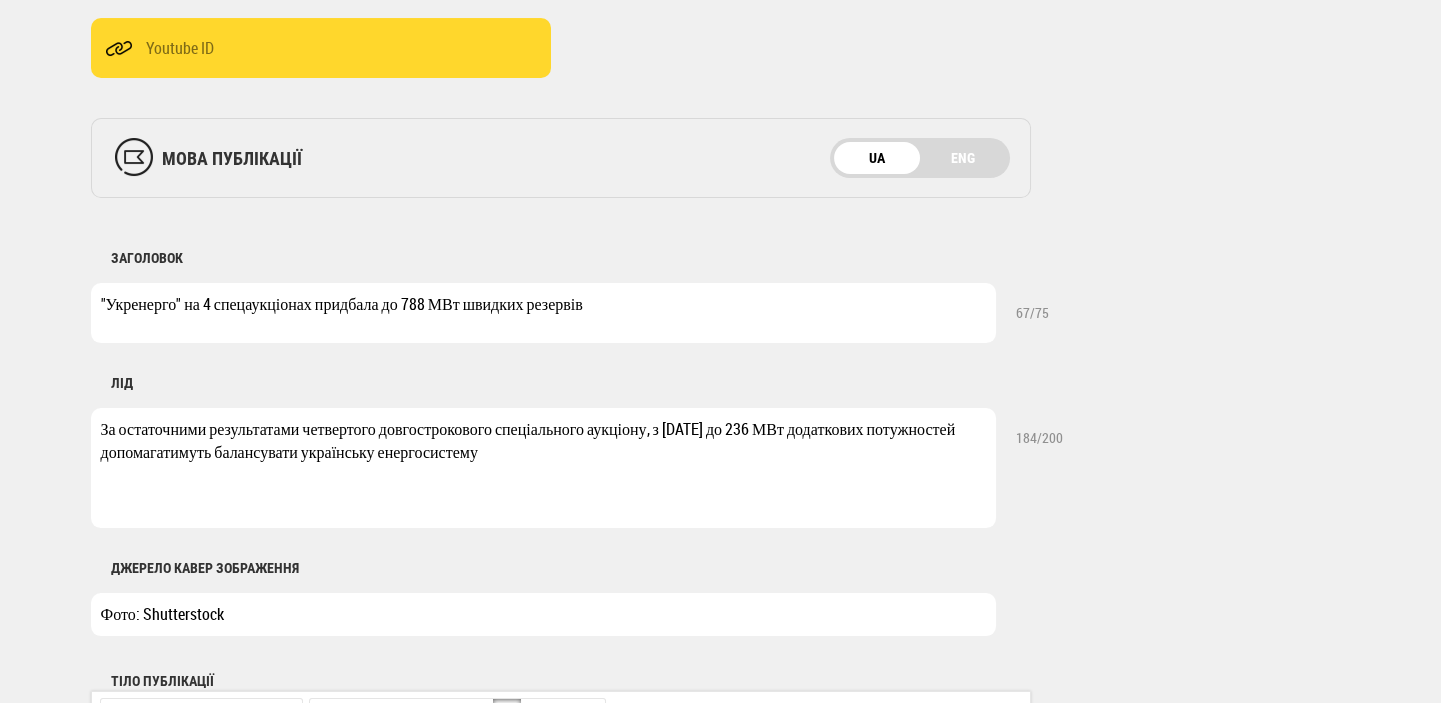 click on ""Укренерго" на 4 спецаукціонах придбала до 788 МВт швидких резервів" at bounding box center (543, 313) 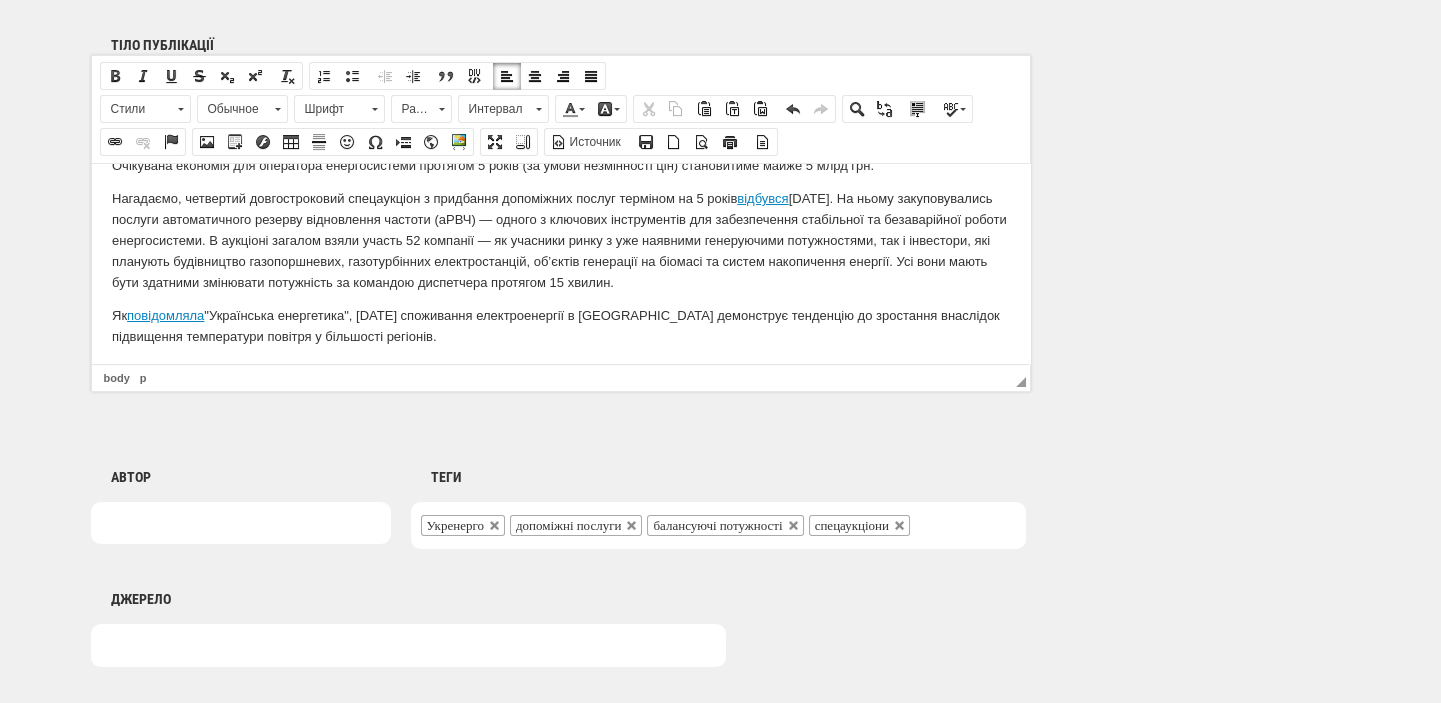 scroll, scrollTop: 360, scrollLeft: 0, axis: vertical 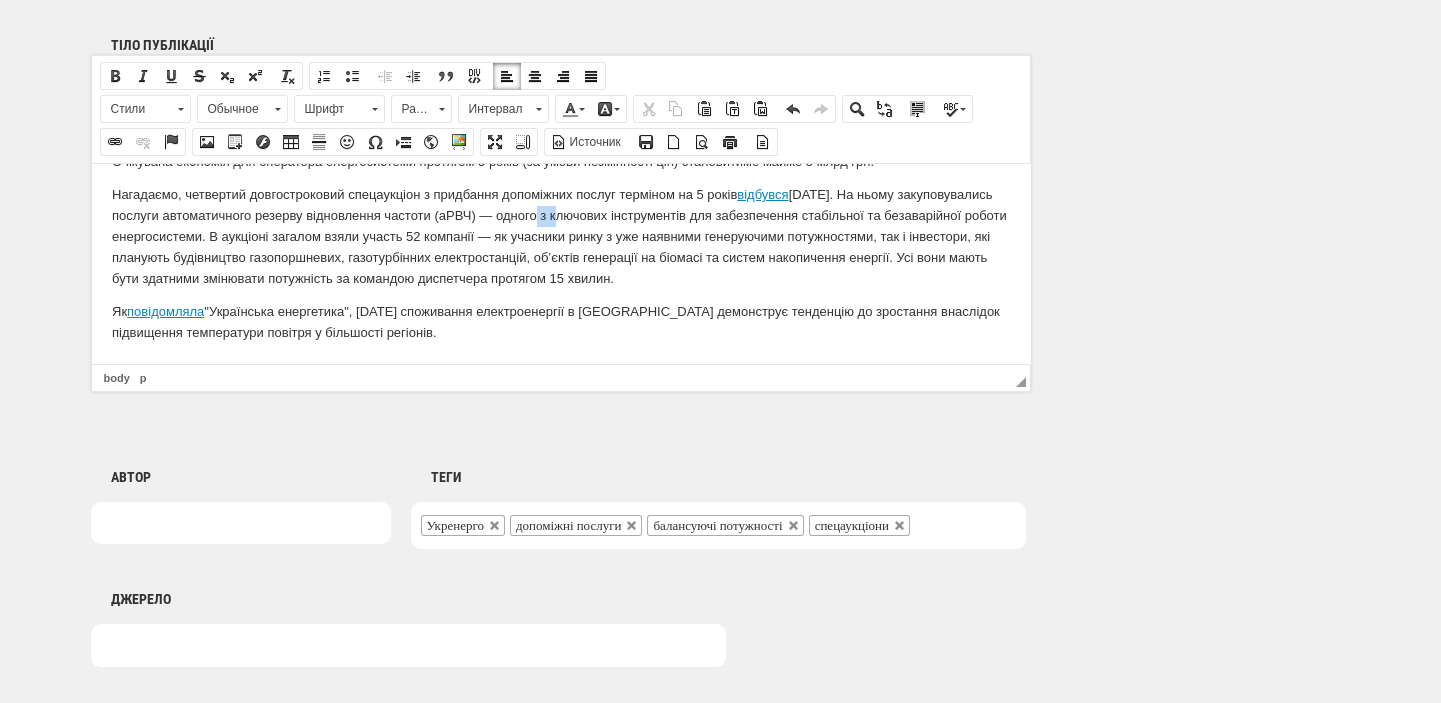 drag, startPoint x: 535, startPoint y: 216, endPoint x: 565, endPoint y: 214, distance: 30.066593 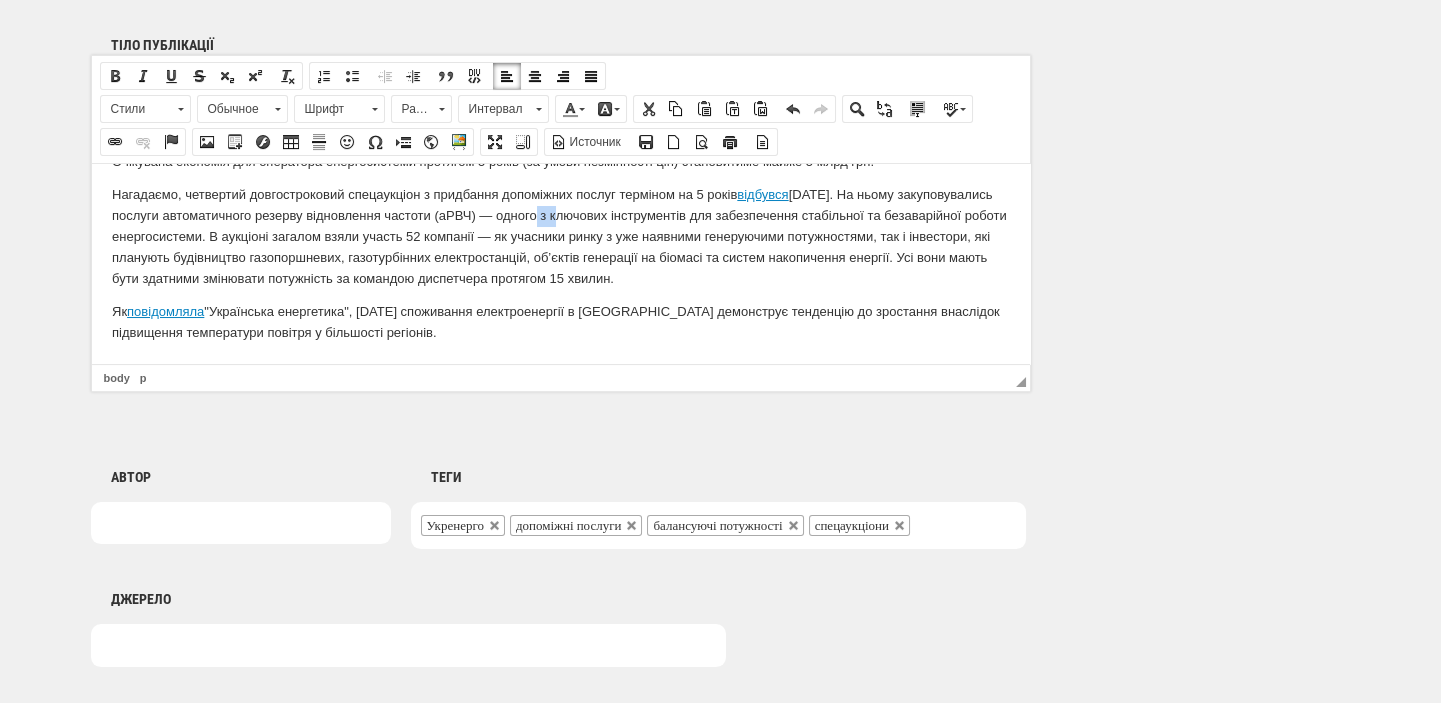 copy on "аРВЧ" 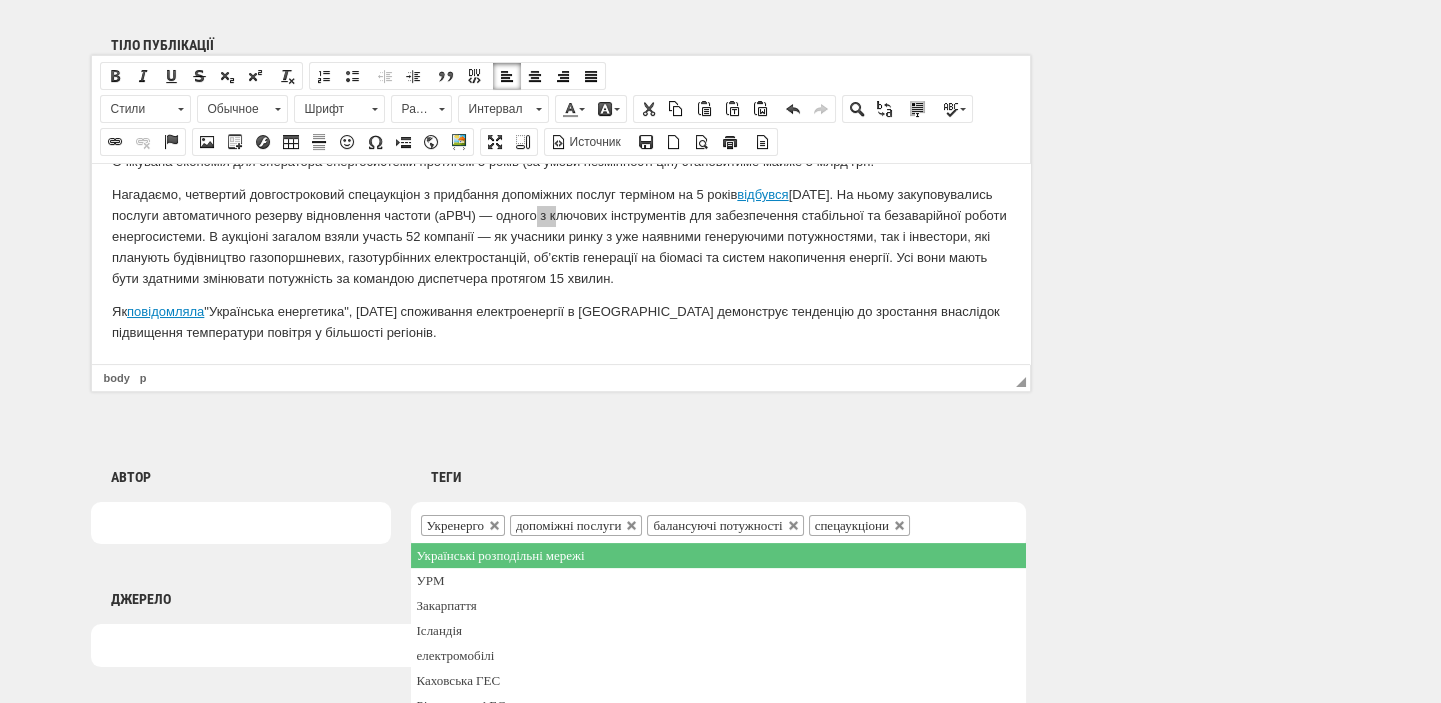 click at bounding box center (927, 523) 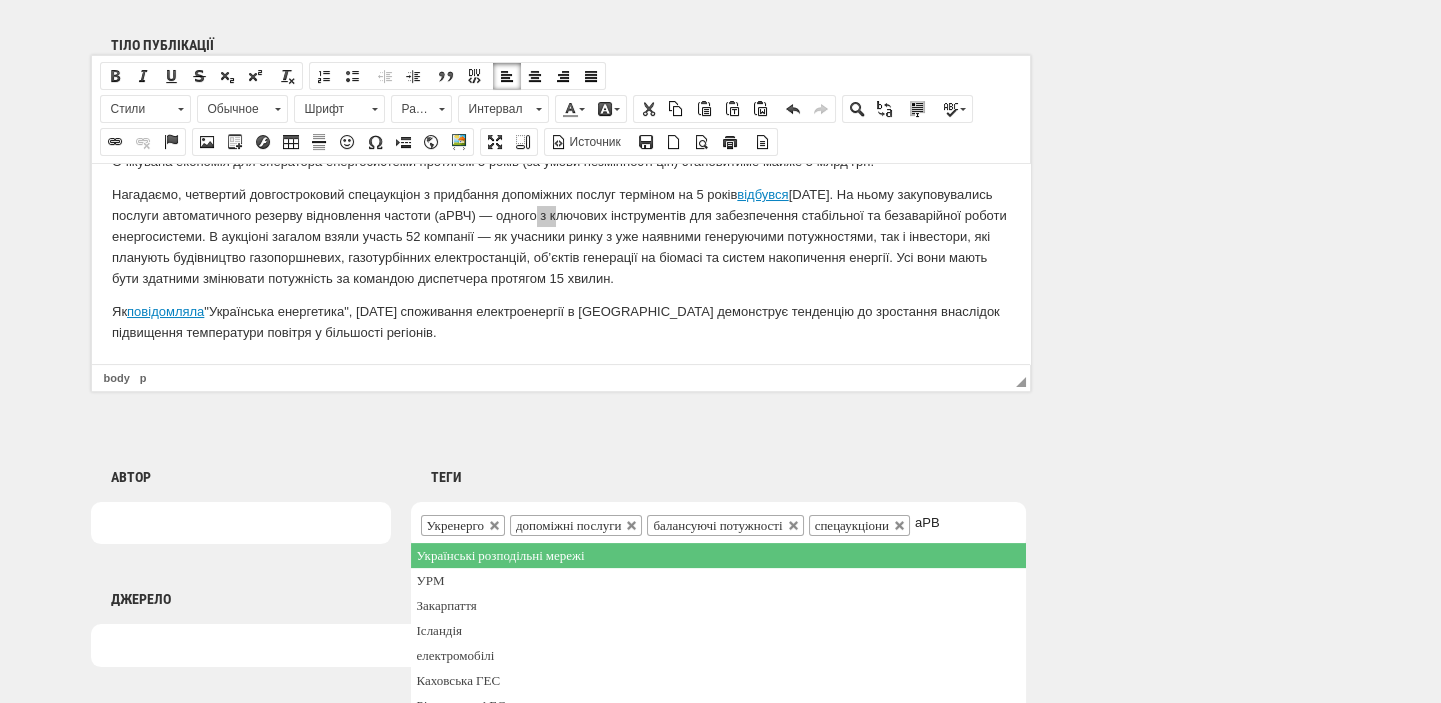 scroll, scrollTop: 0, scrollLeft: 0, axis: both 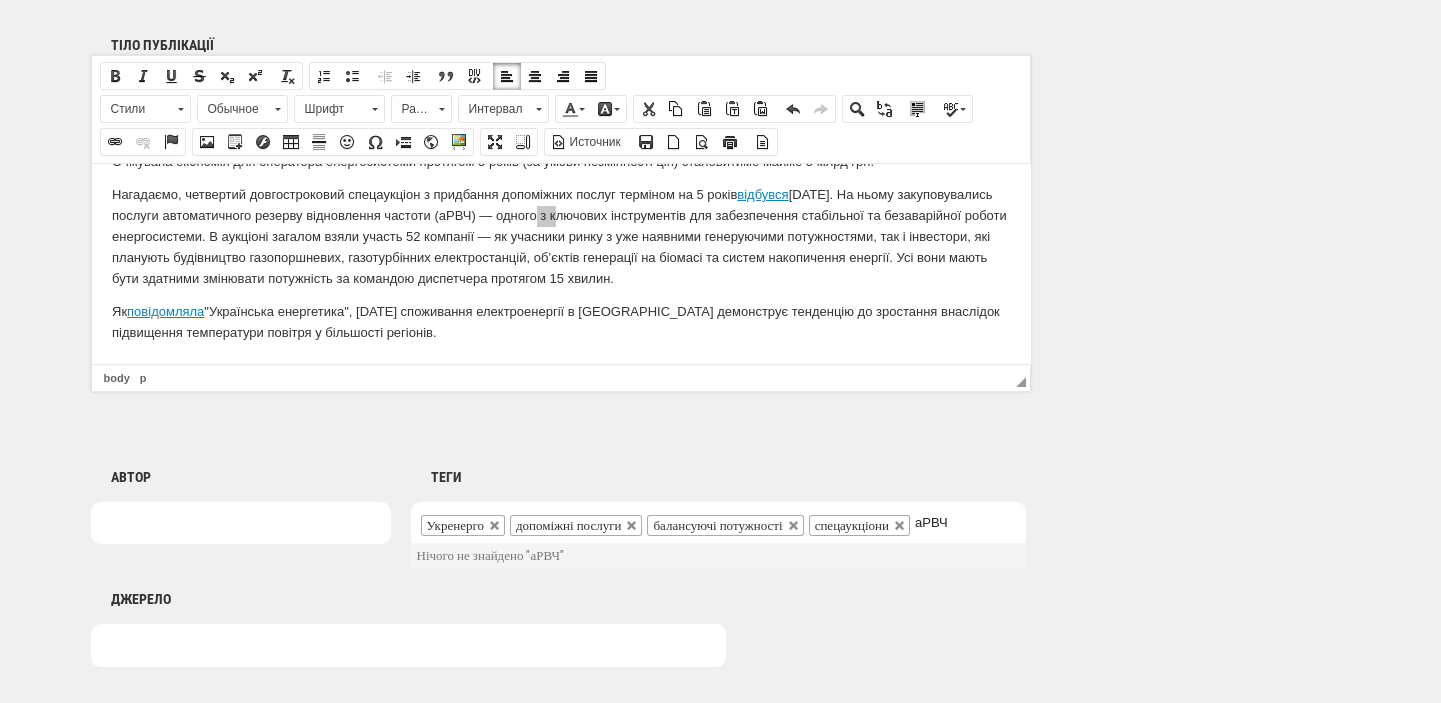 drag, startPoint x: 945, startPoint y: 553, endPoint x: 915, endPoint y: 552, distance: 30.016663 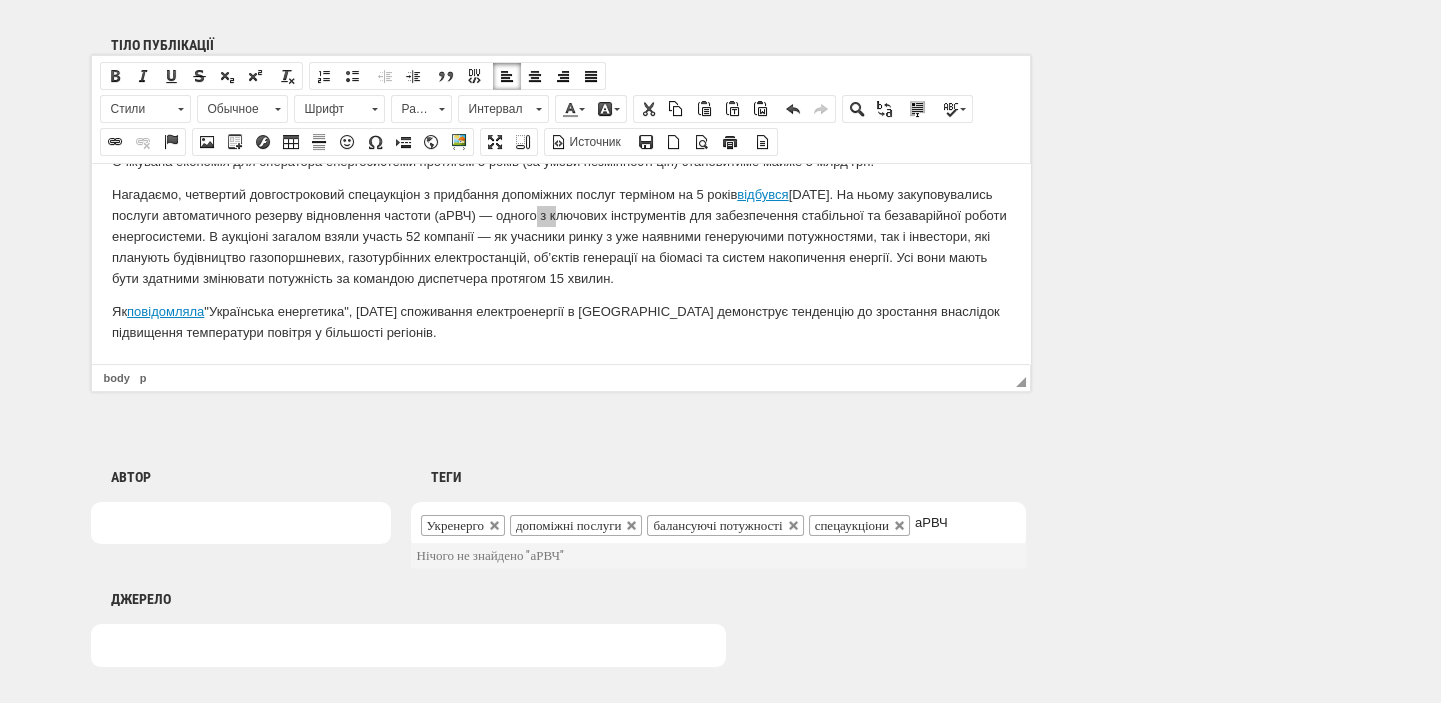 click on "аРВЧ" at bounding box center (944, 523) 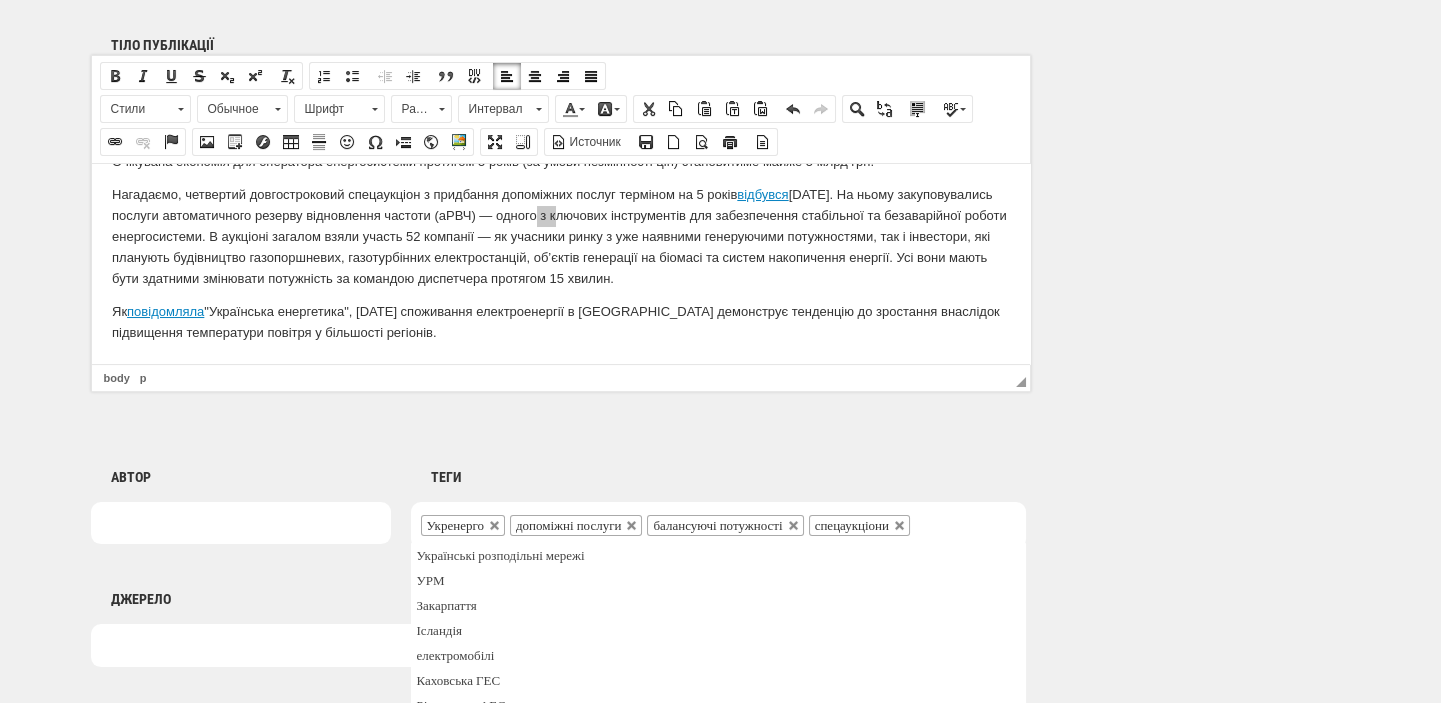 scroll, scrollTop: 1484, scrollLeft: 0, axis: vertical 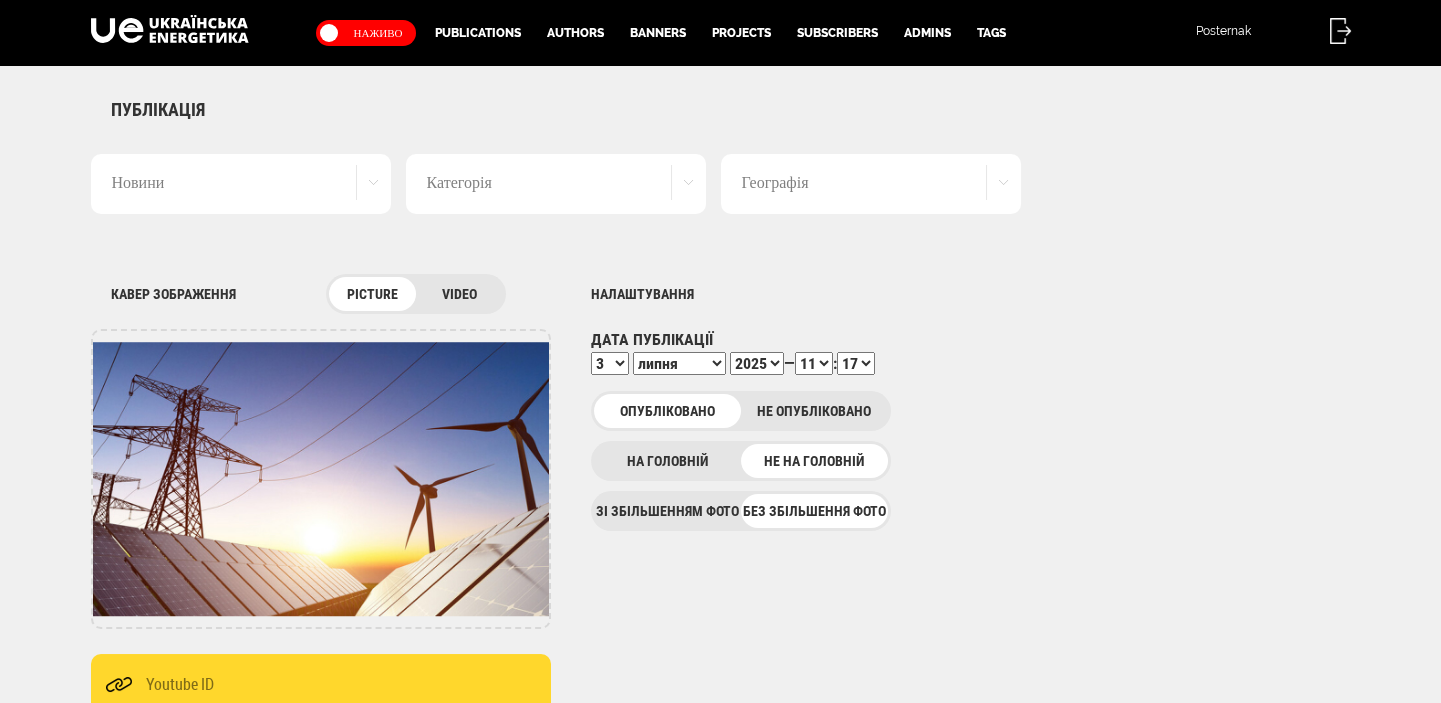 click on "00
01
02
03
04
05
06
07
08
09
10
11
12
13
14
15
16
17
18
19
20
21
22
23
24
25
26
27
28
29
30
31
32
33
34
35
36
37
38
39
40
41
42
43
44
45
46
47
48
49
50
51
52
53
54
55
56
57
58
59" at bounding box center [856, 363] 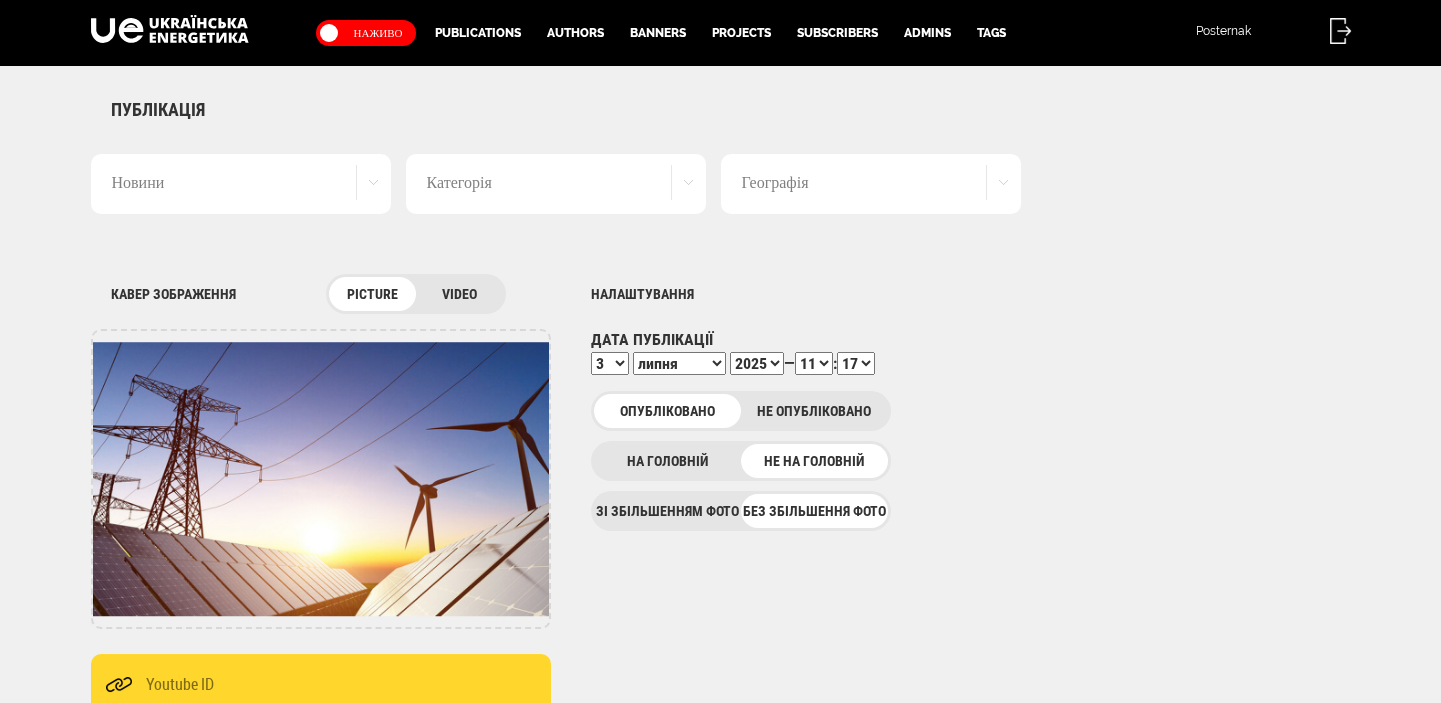 select on "19" 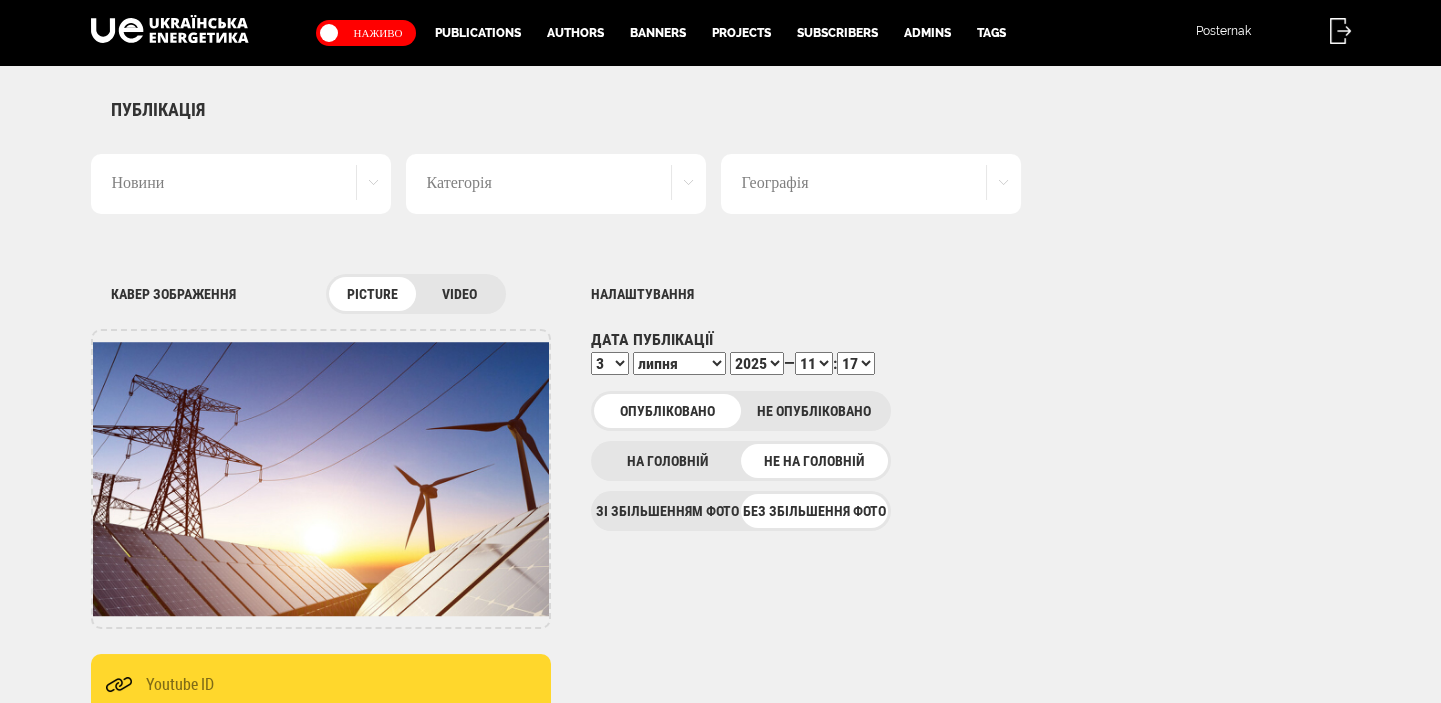 click on "00
01
02
03
04
05
06
07
08
09
10
11
12
13
14
15
16
17
18
19
20
21
22
23
24
25
26
27
28
29
30
31
32
33
34
35
36
37
38
39
40
41
42
43
44
45
46
47
48
49
50
51
52
53
54
55
56
57
58
59" at bounding box center (856, 363) 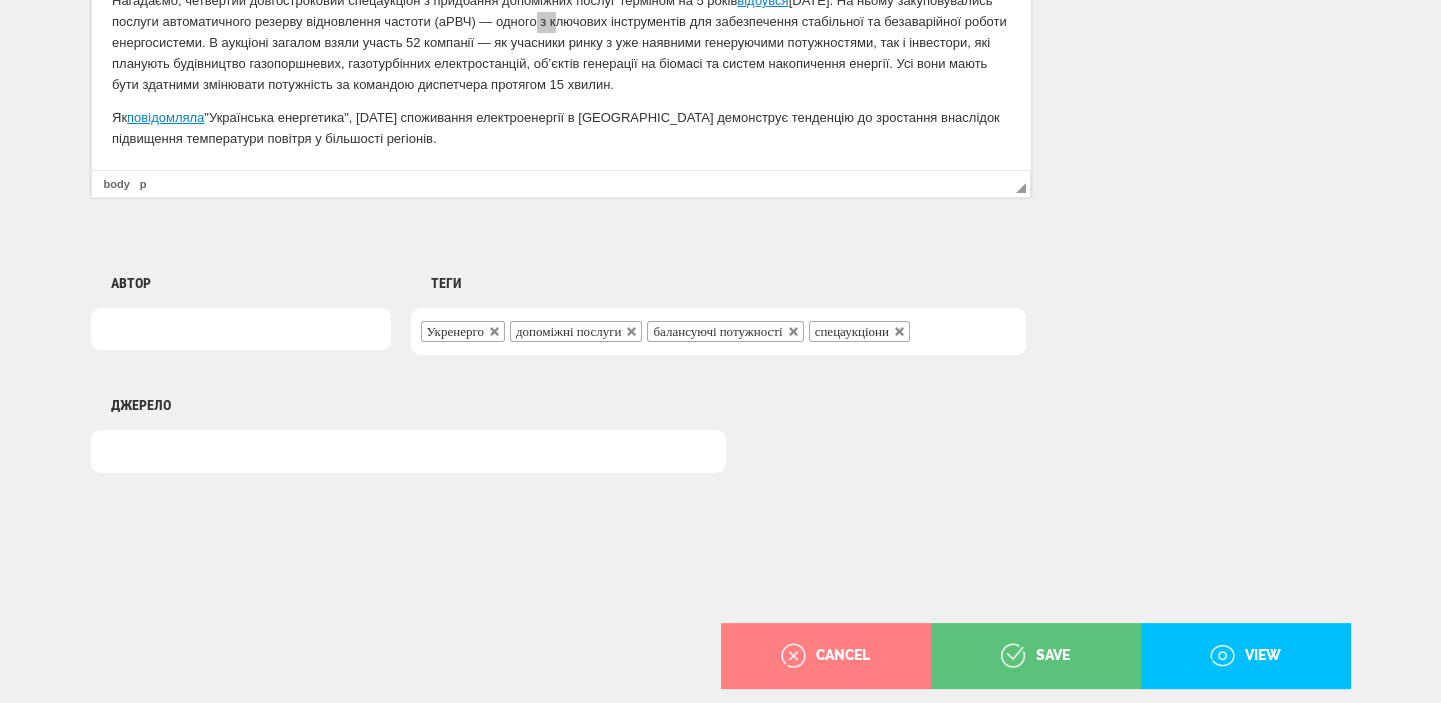 scroll, scrollTop: 1498, scrollLeft: 0, axis: vertical 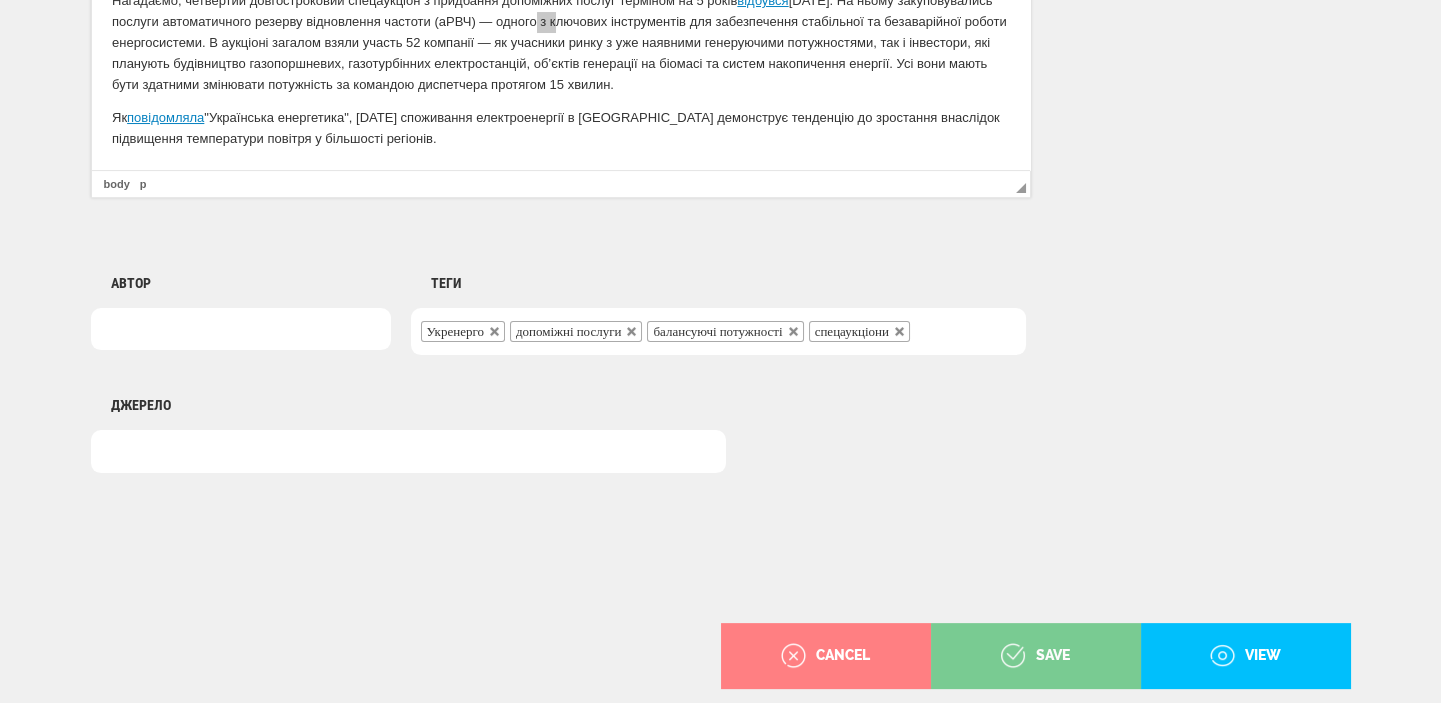 click on "save" at bounding box center (1035, 656) 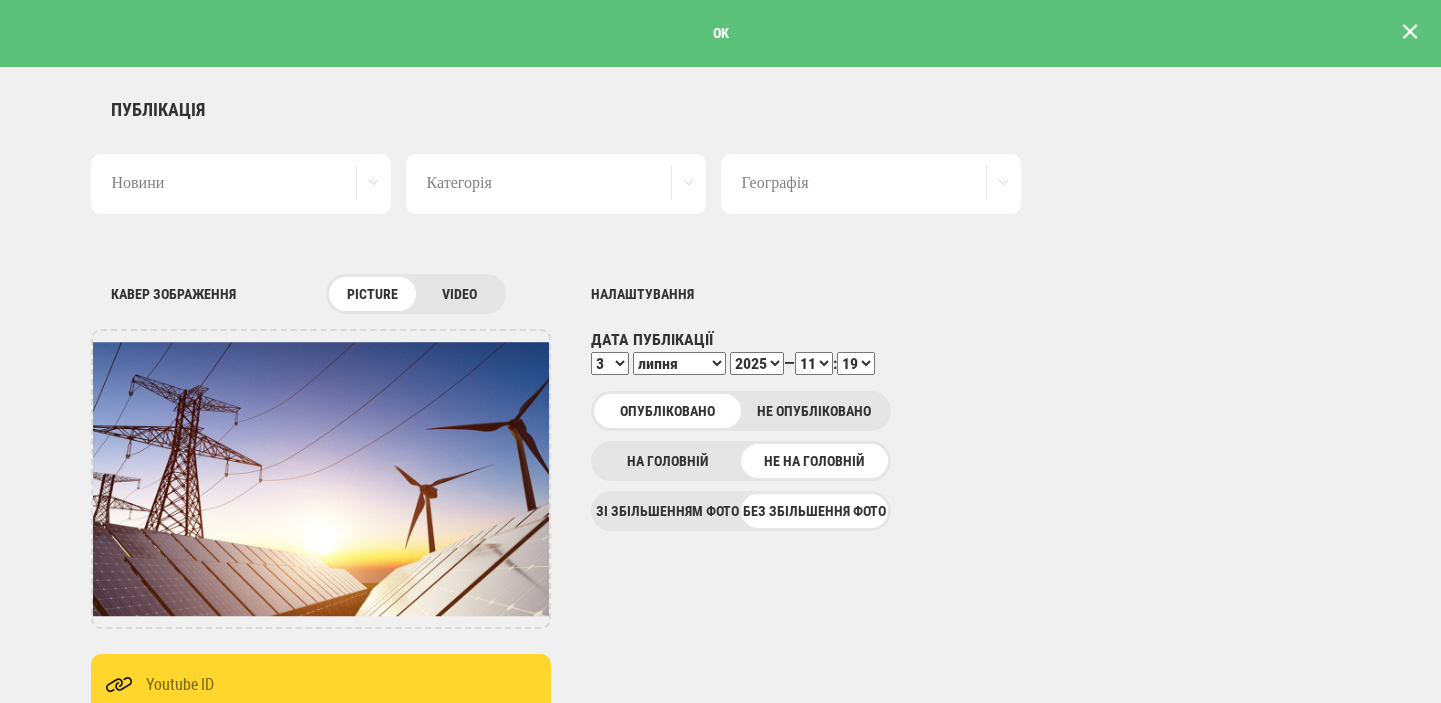 scroll, scrollTop: 0, scrollLeft: 0, axis: both 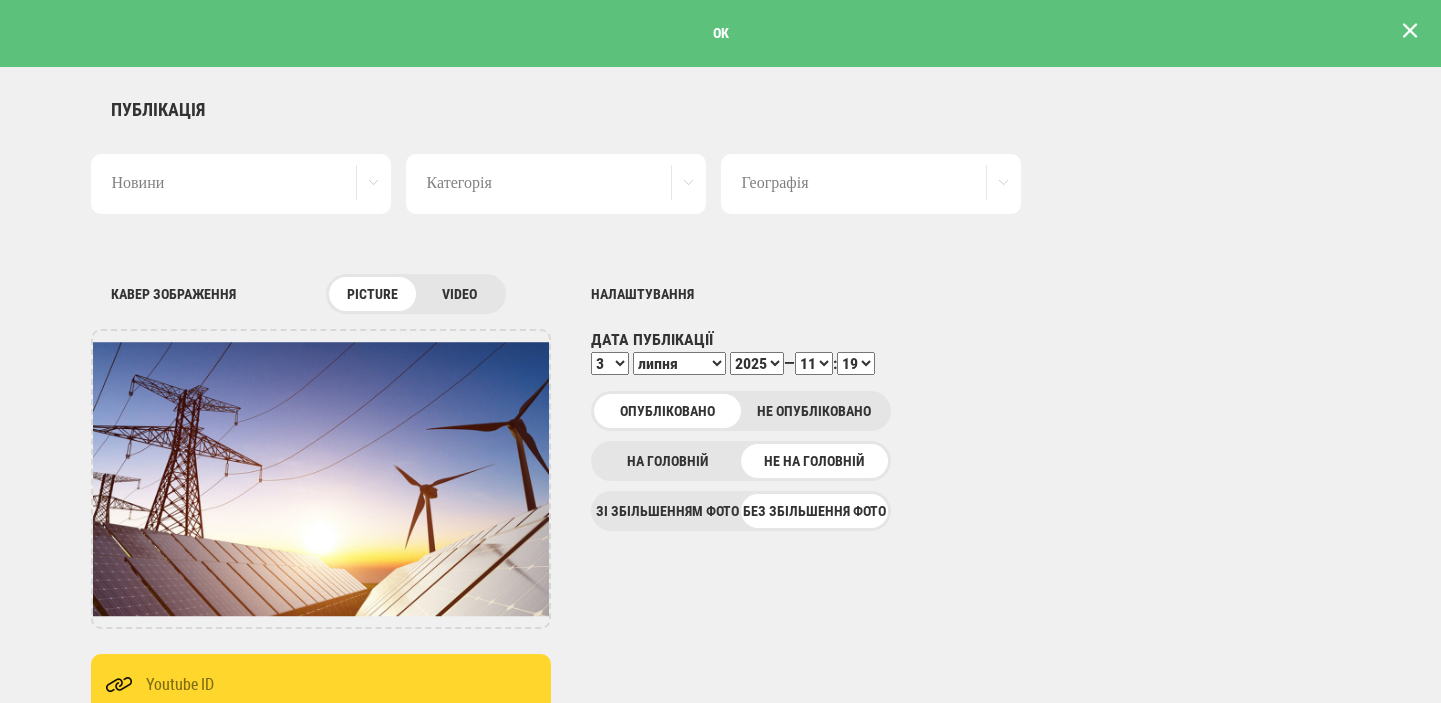 click at bounding box center (1410, 31) 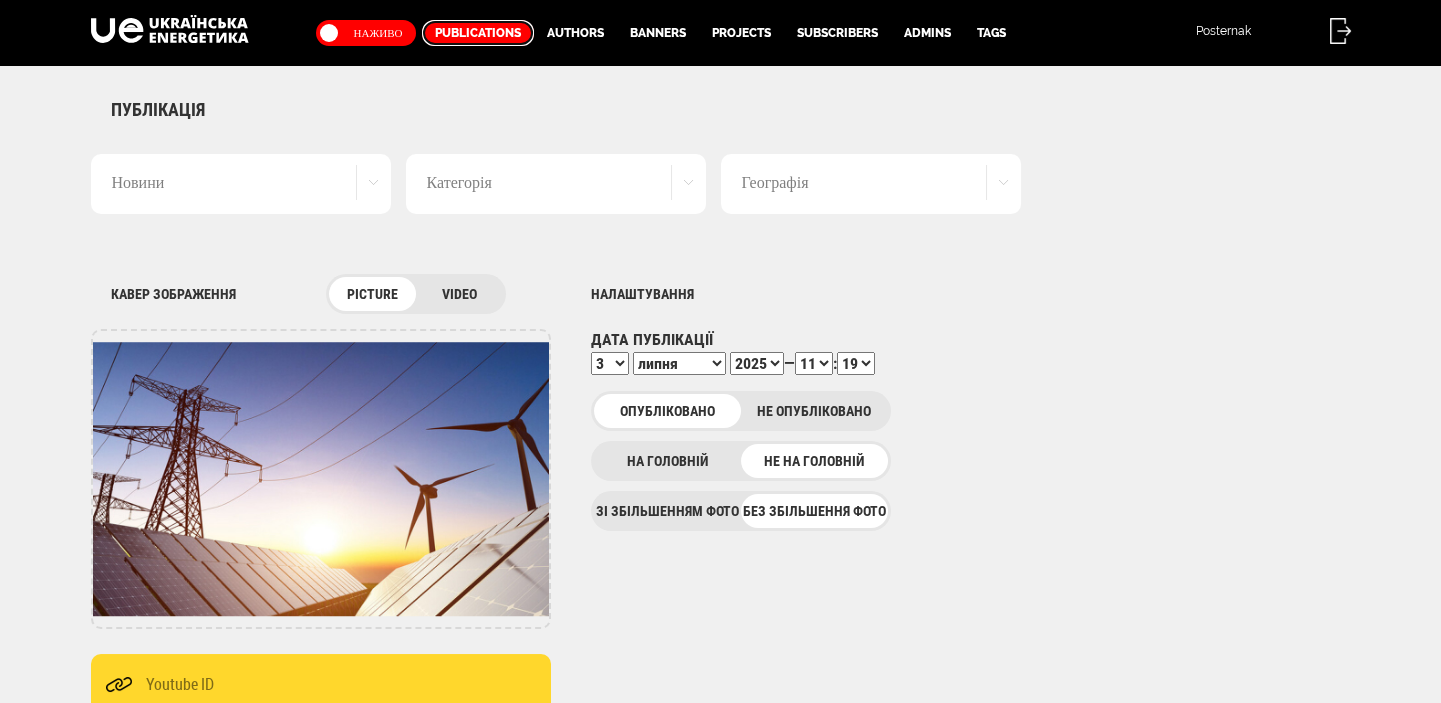 click on "Publications" at bounding box center (478, 33) 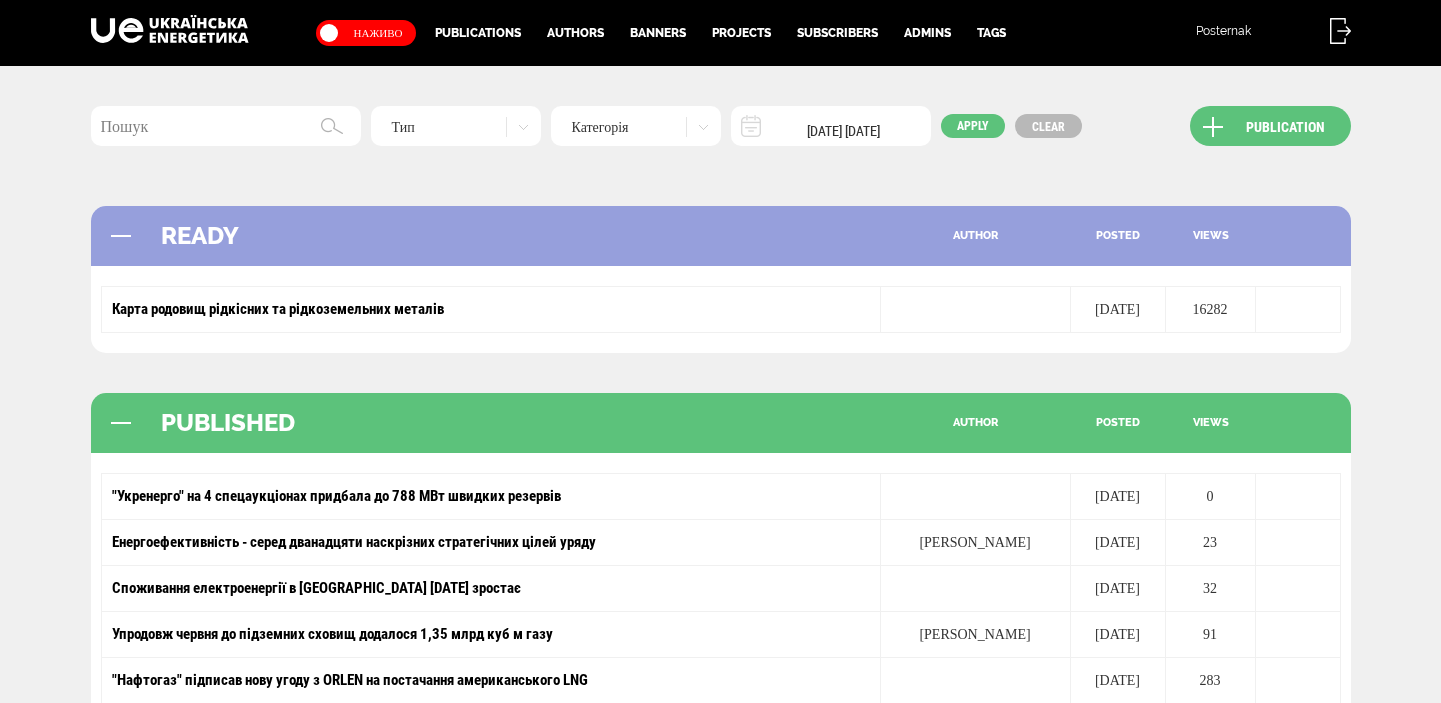 scroll, scrollTop: 0, scrollLeft: 0, axis: both 